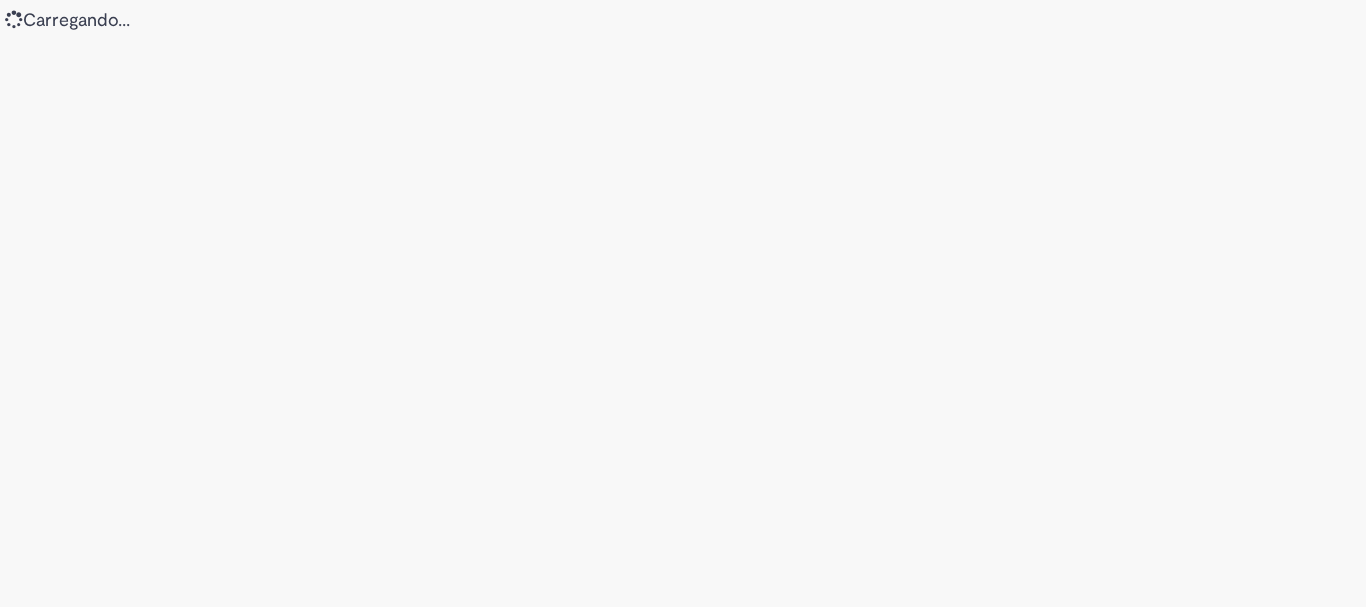 scroll, scrollTop: 0, scrollLeft: 0, axis: both 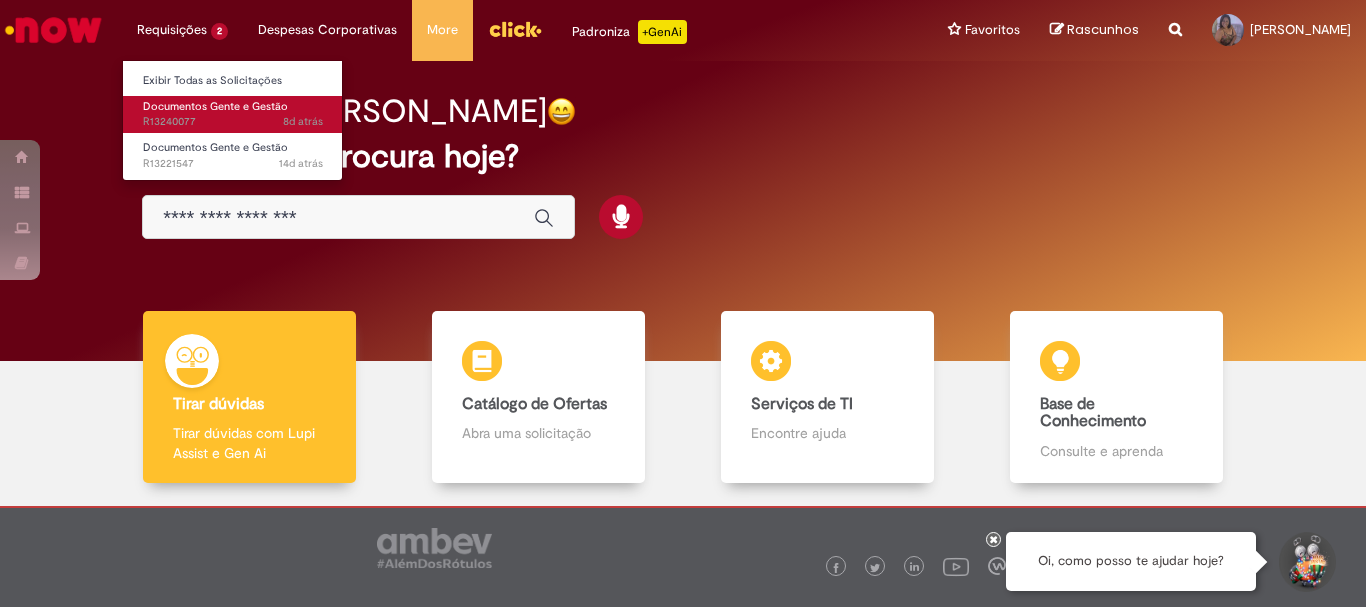 click on "Documentos Gente e Gestão" at bounding box center [215, 106] 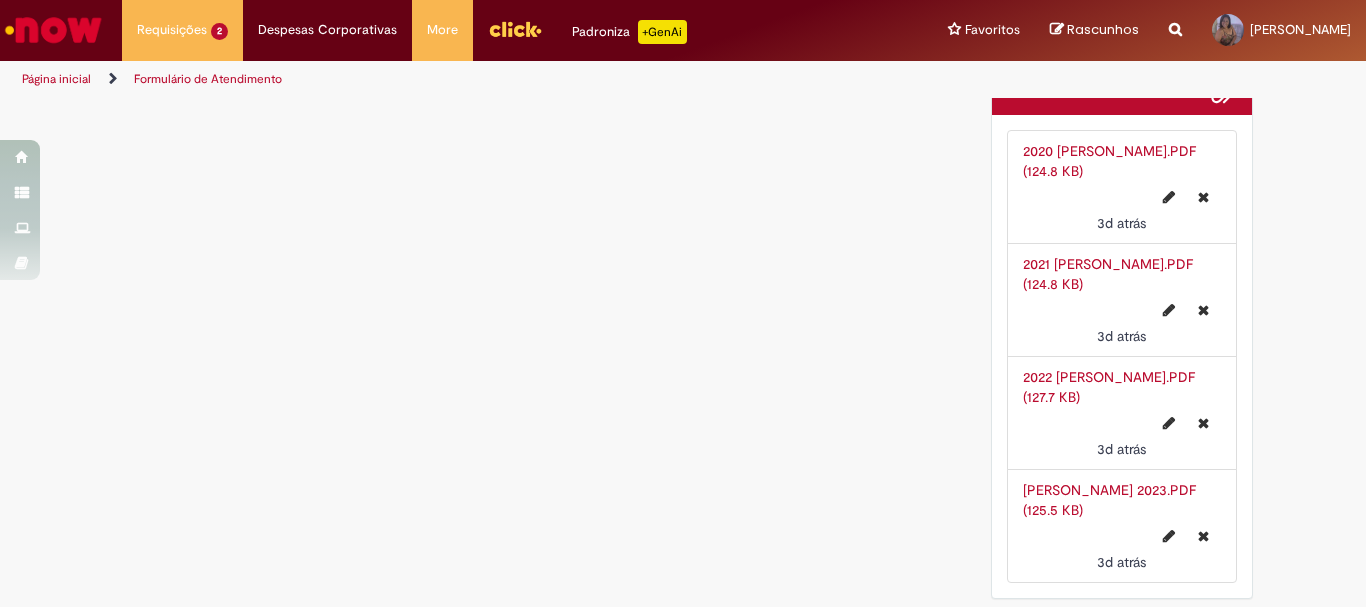 scroll, scrollTop: 900, scrollLeft: 0, axis: vertical 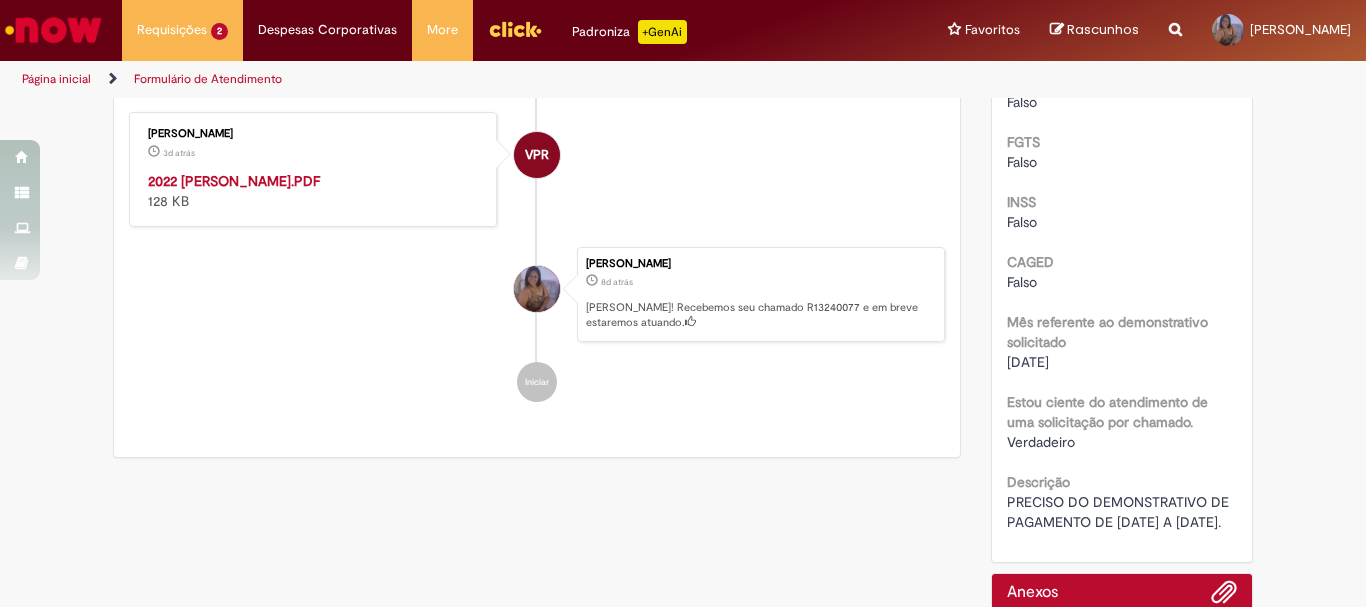 click on "2022 Jane Farias Cardoso.PDF" at bounding box center [234, 181] 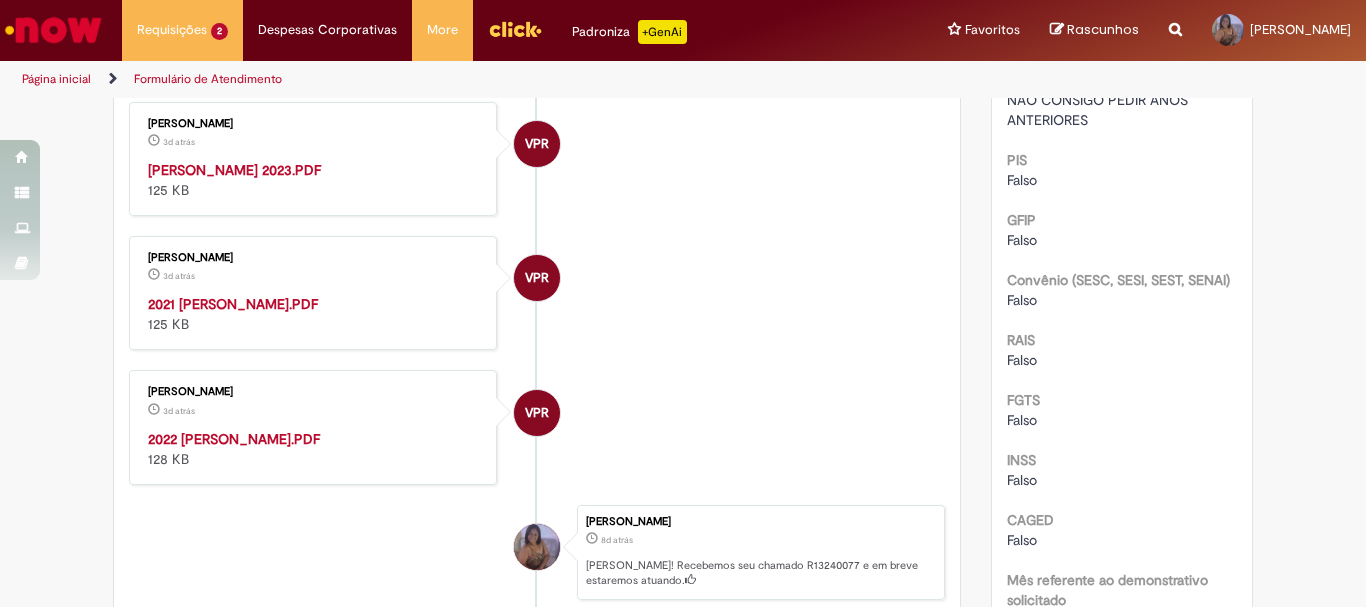 scroll, scrollTop: 142, scrollLeft: 0, axis: vertical 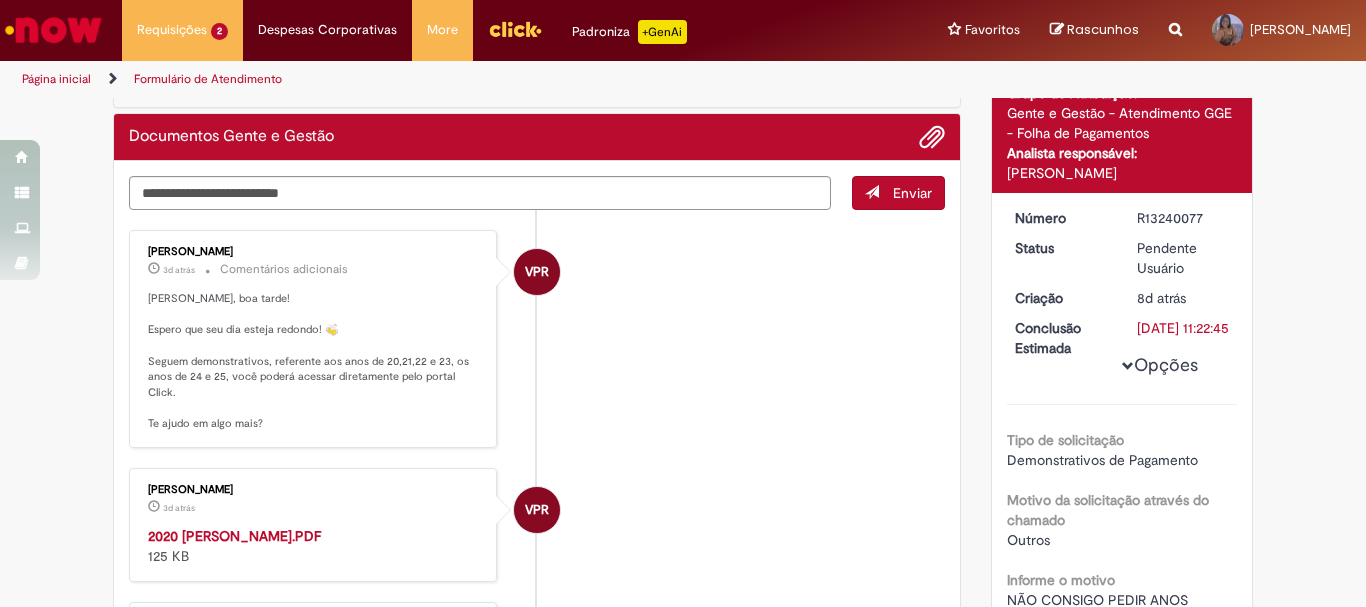 click at bounding box center [1128, 366] 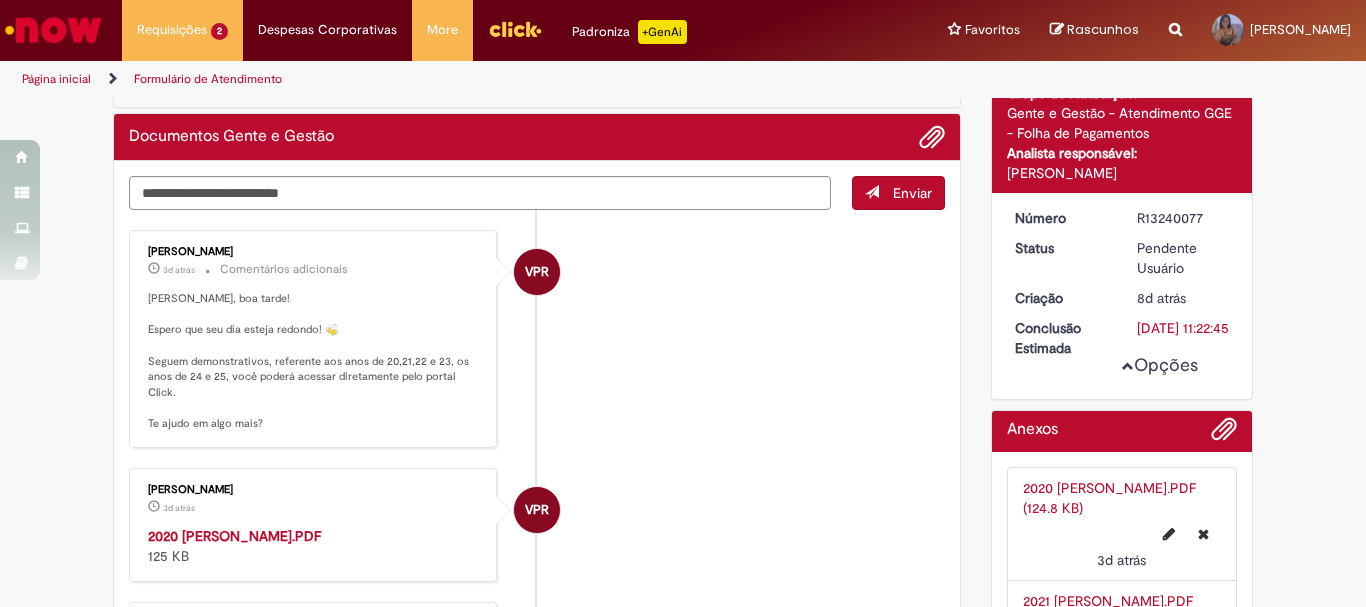 scroll, scrollTop: 0, scrollLeft: 0, axis: both 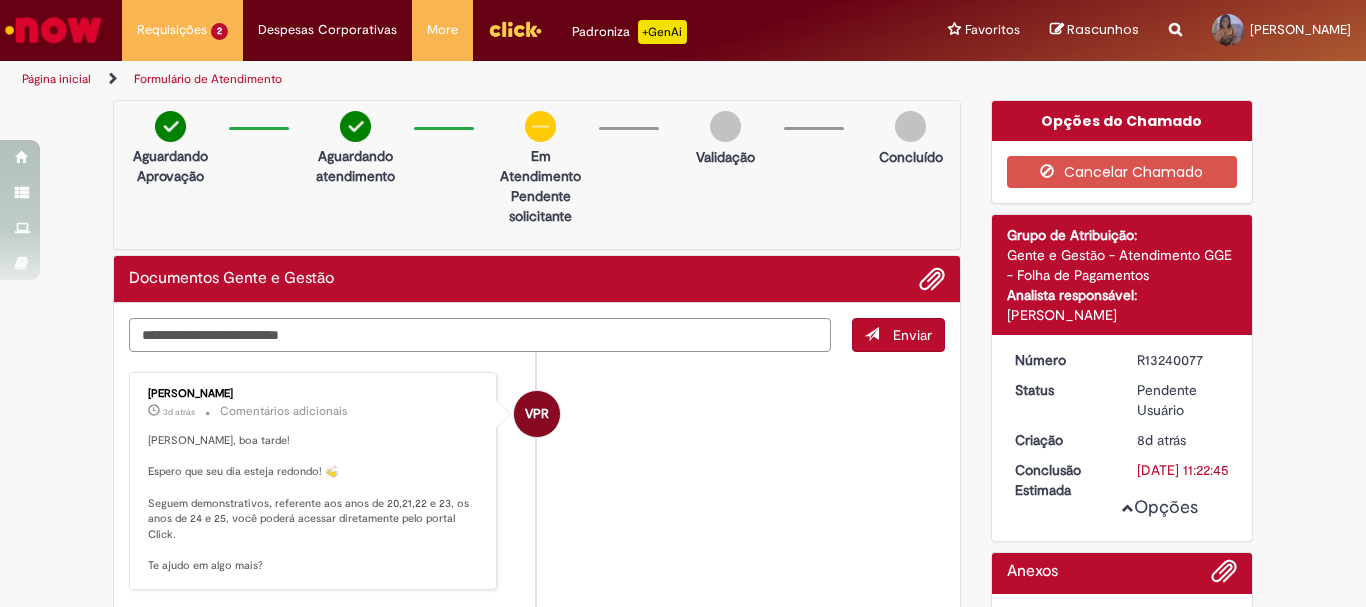 click at bounding box center (480, 335) 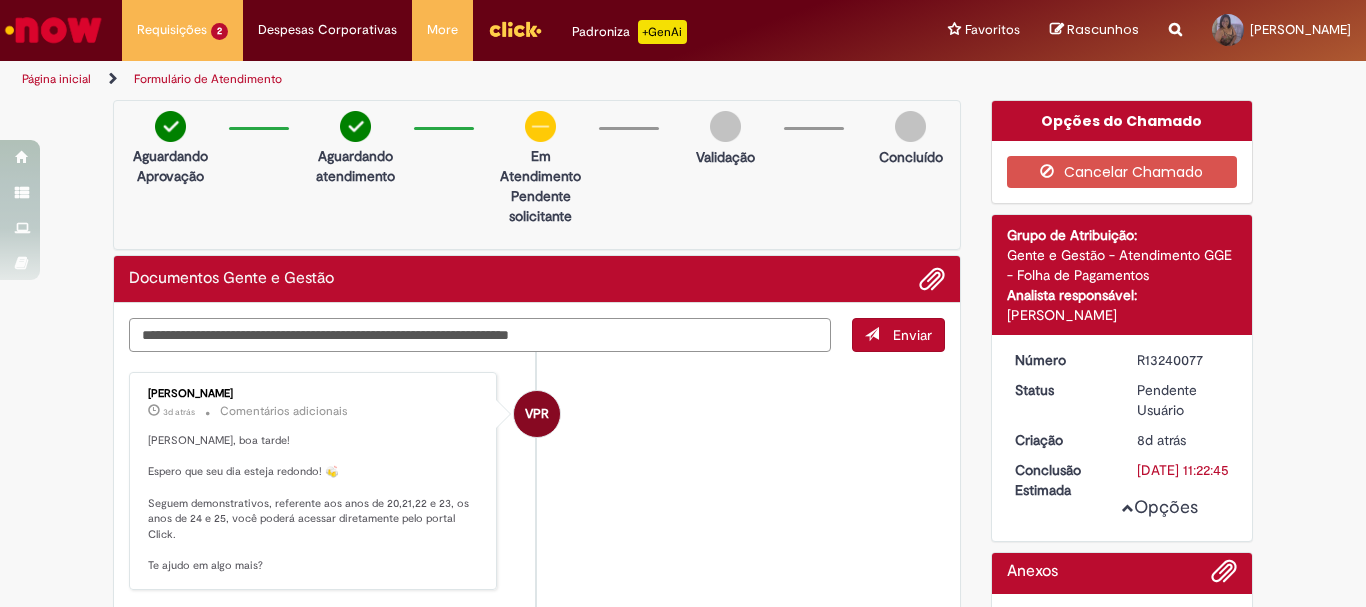 paste on "**********" 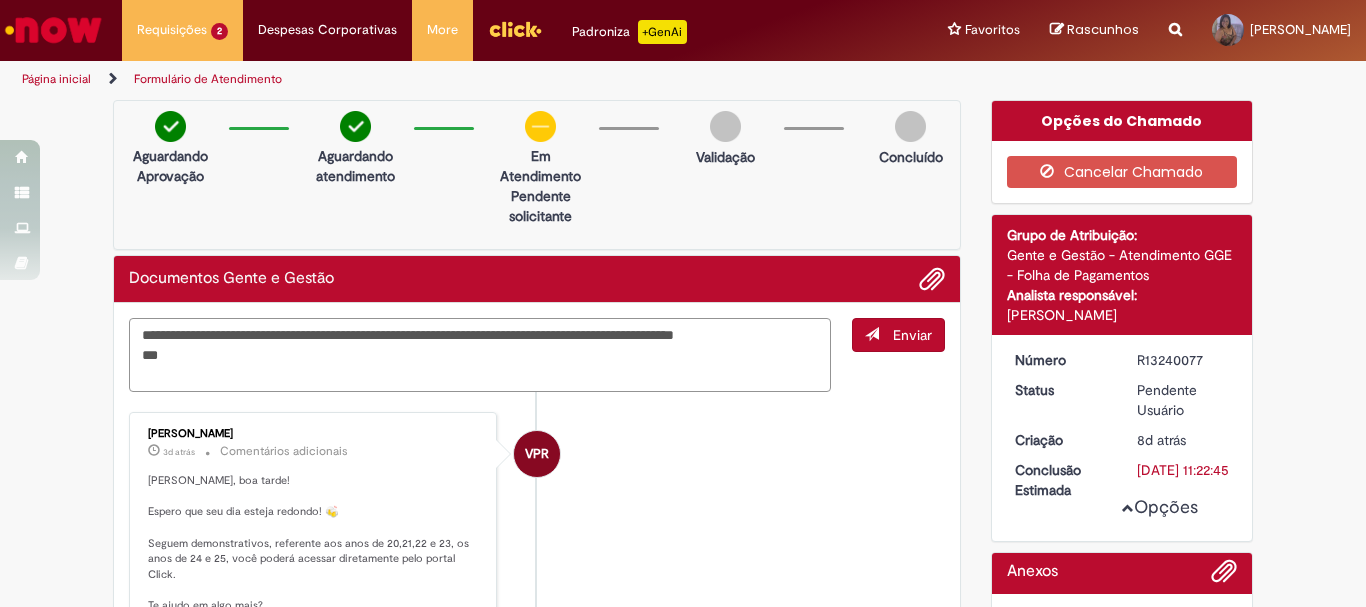 paste on "********" 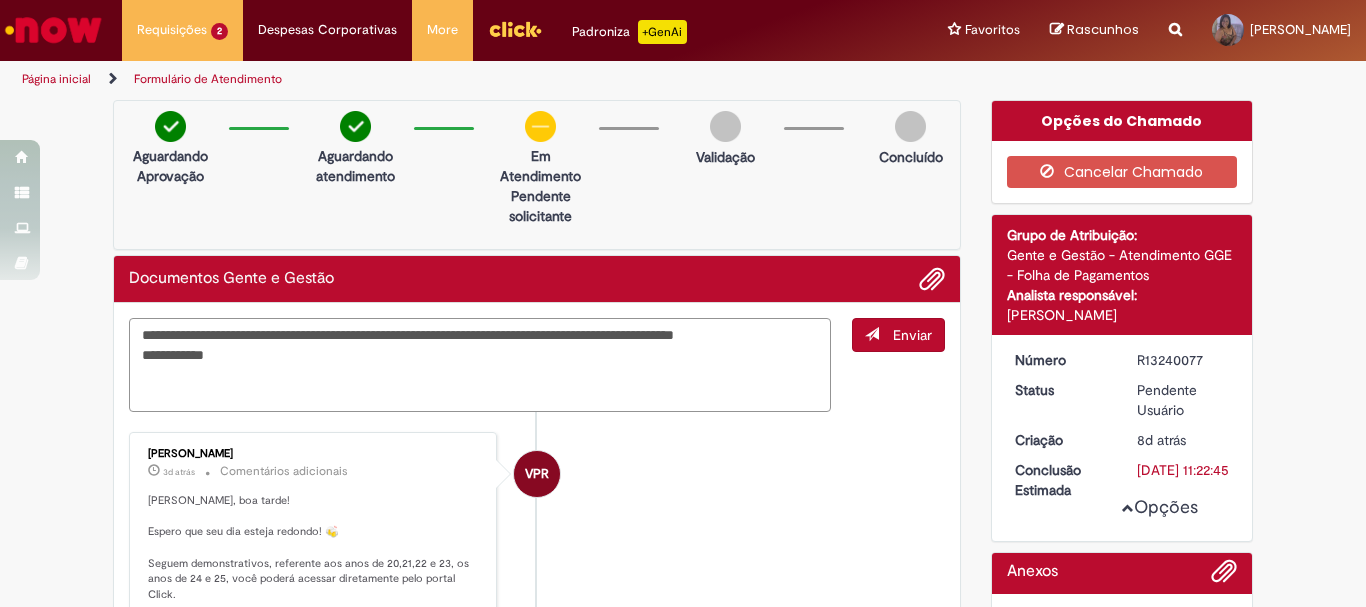 click on "**********" at bounding box center (480, 365) 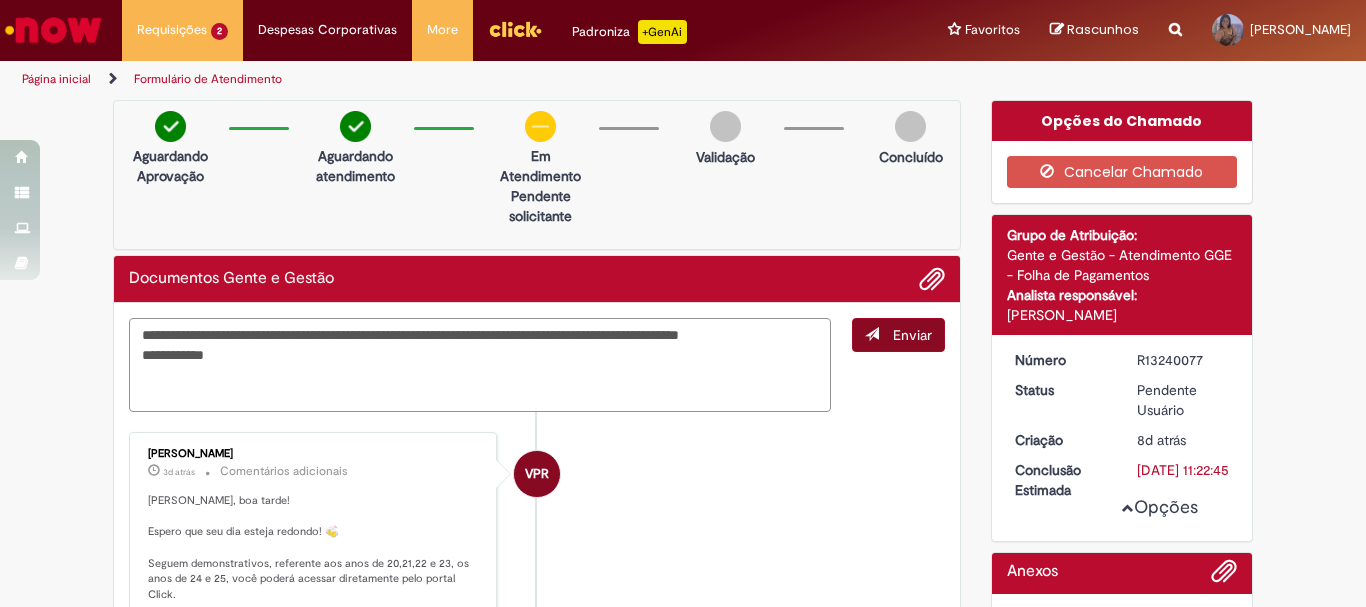 type on "**********" 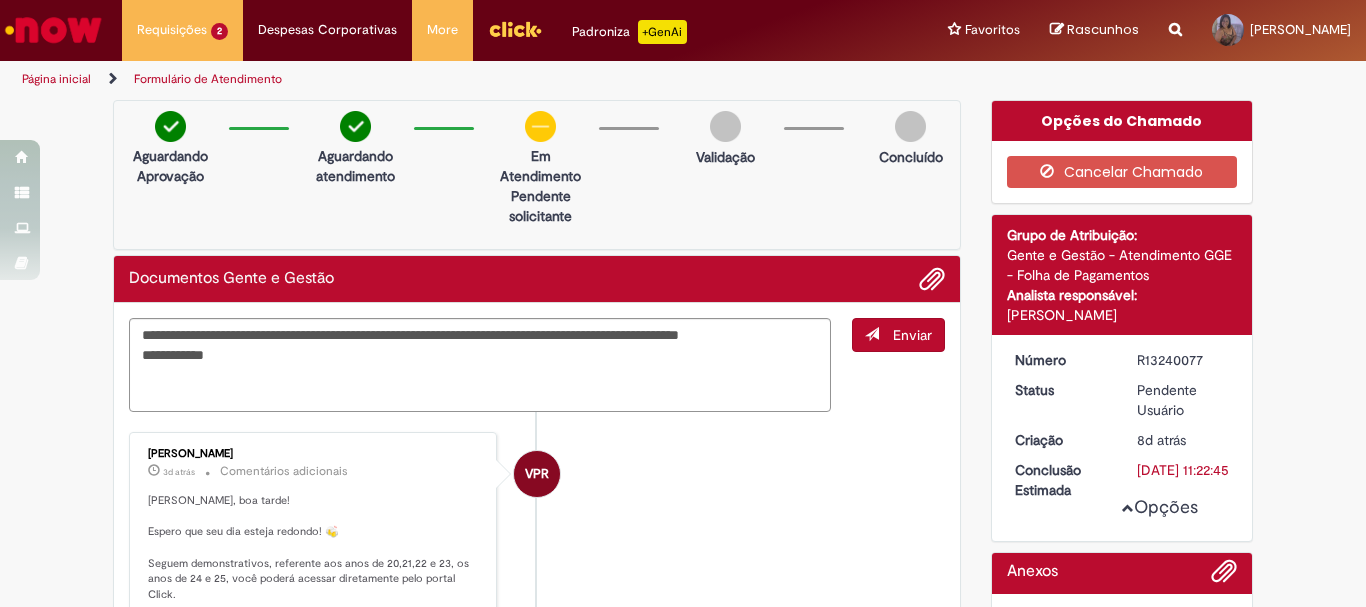 click on "Enviar" at bounding box center (898, 335) 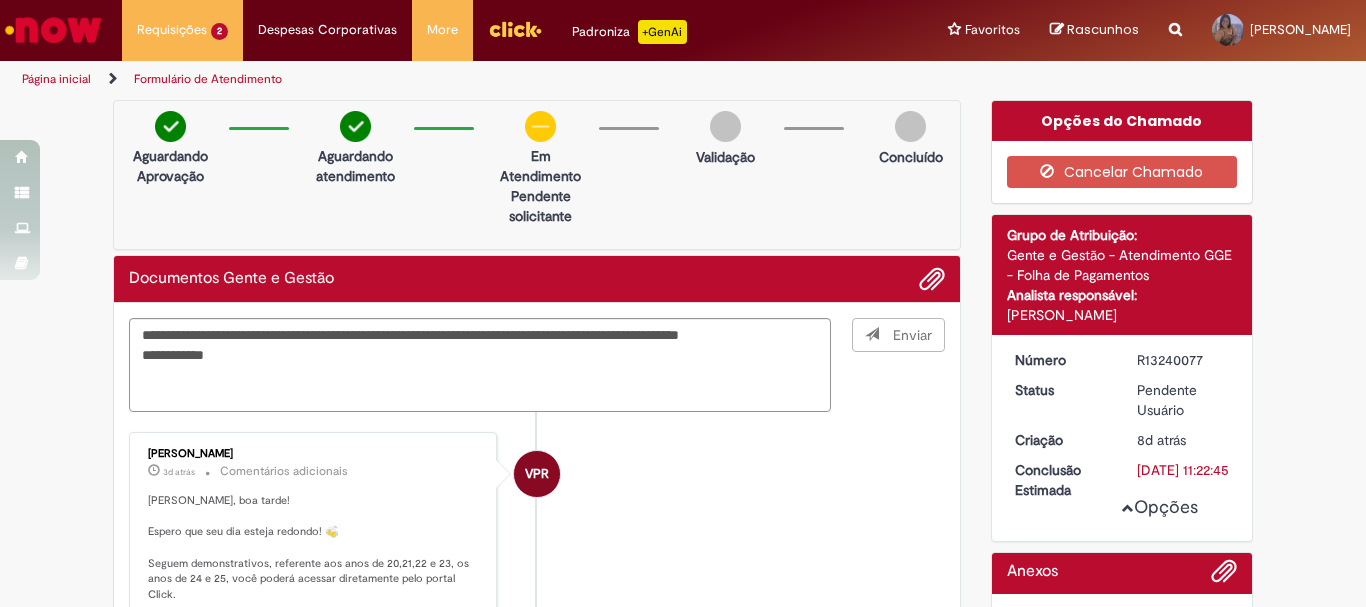 type 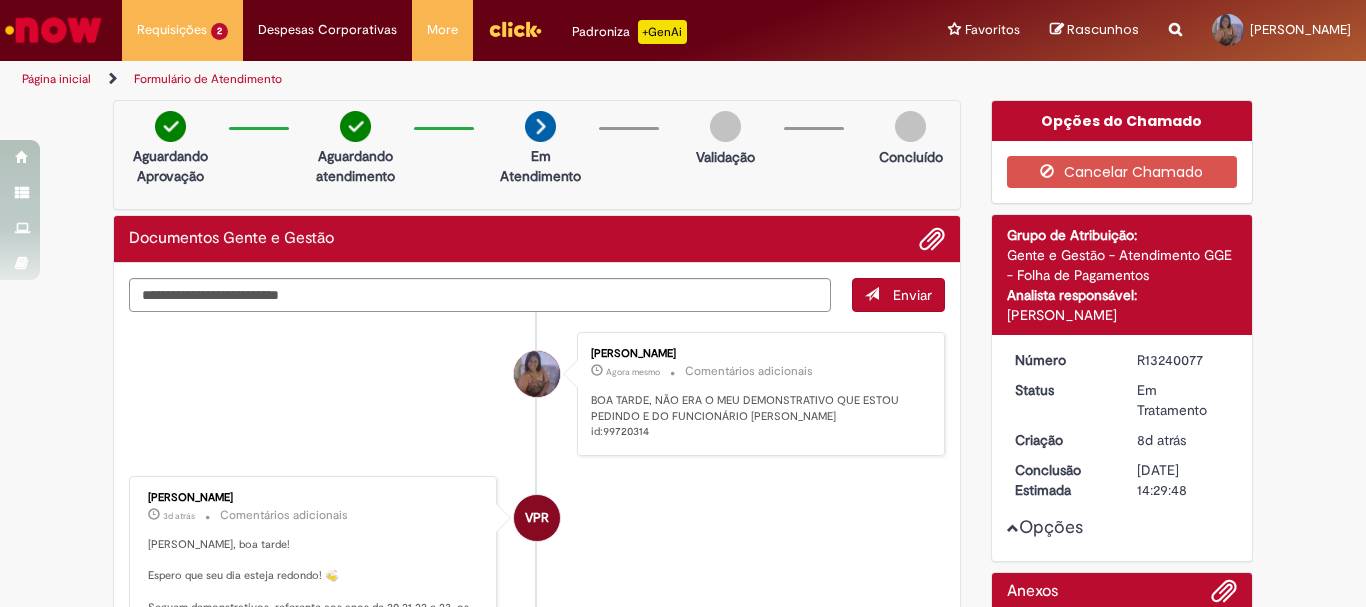 click on "Jane Farias Cardoso
Agora mesmo Agora mesmo     Comentários adicionais
BOA TARDE, NÃO ERA O MEU DEMONSTRATIVO QUE ESTOU PEDINDO E DO FUNCIONÁRIO CARLOS ALBERTO COELHO DE OLIVEIRA
id:99720314" at bounding box center (761, 394) 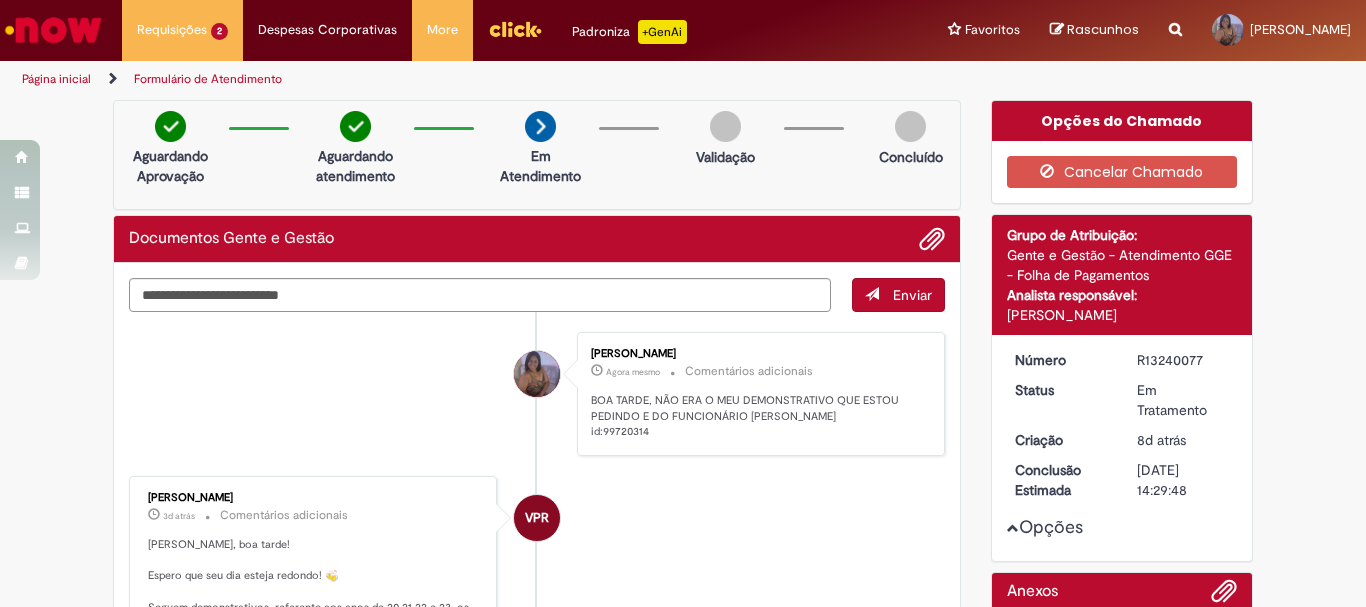 click at bounding box center [53, 30] 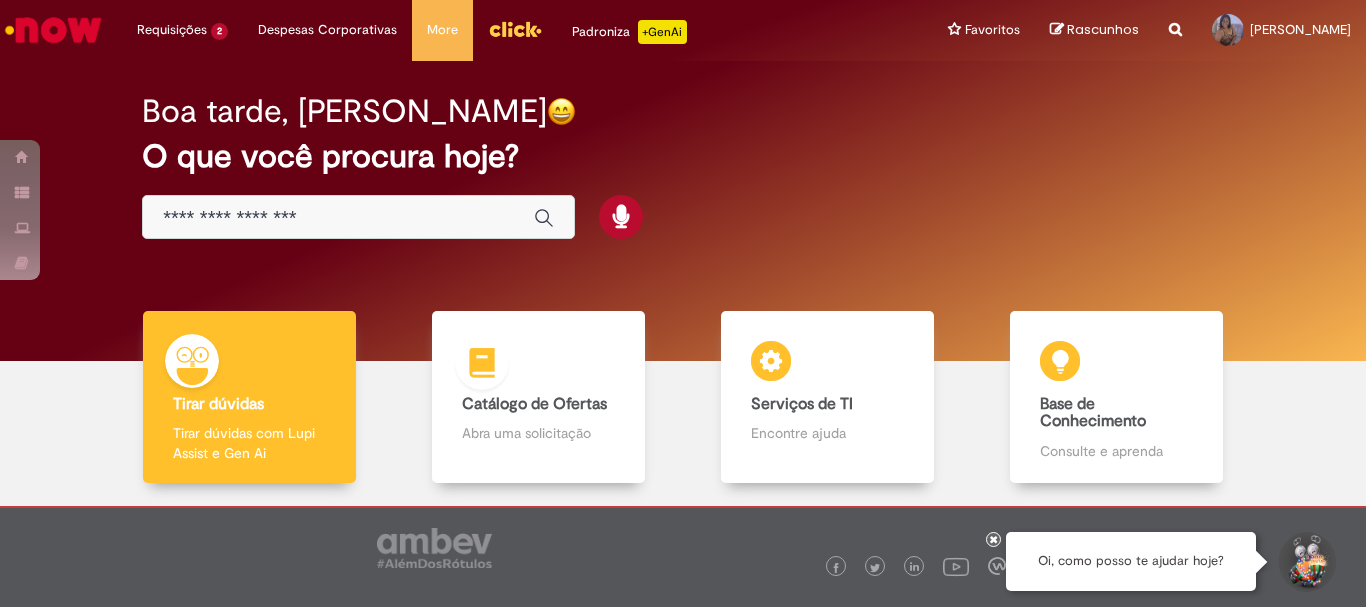 scroll, scrollTop: 0, scrollLeft: 0, axis: both 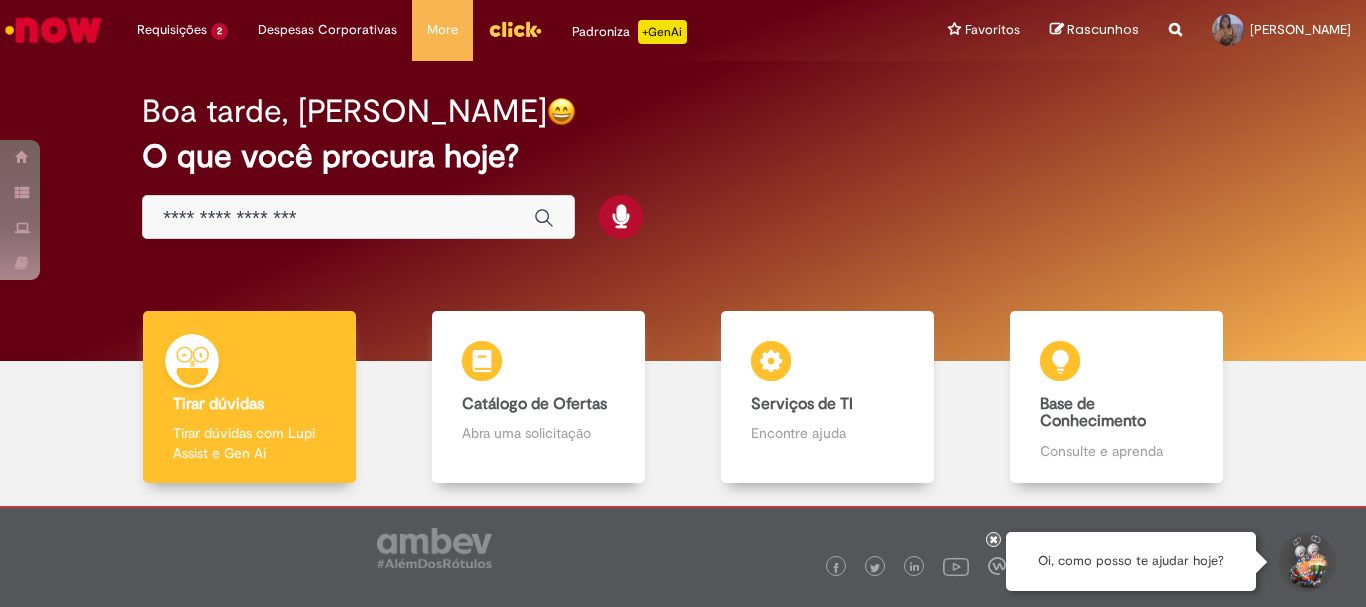 click at bounding box center [338, 218] 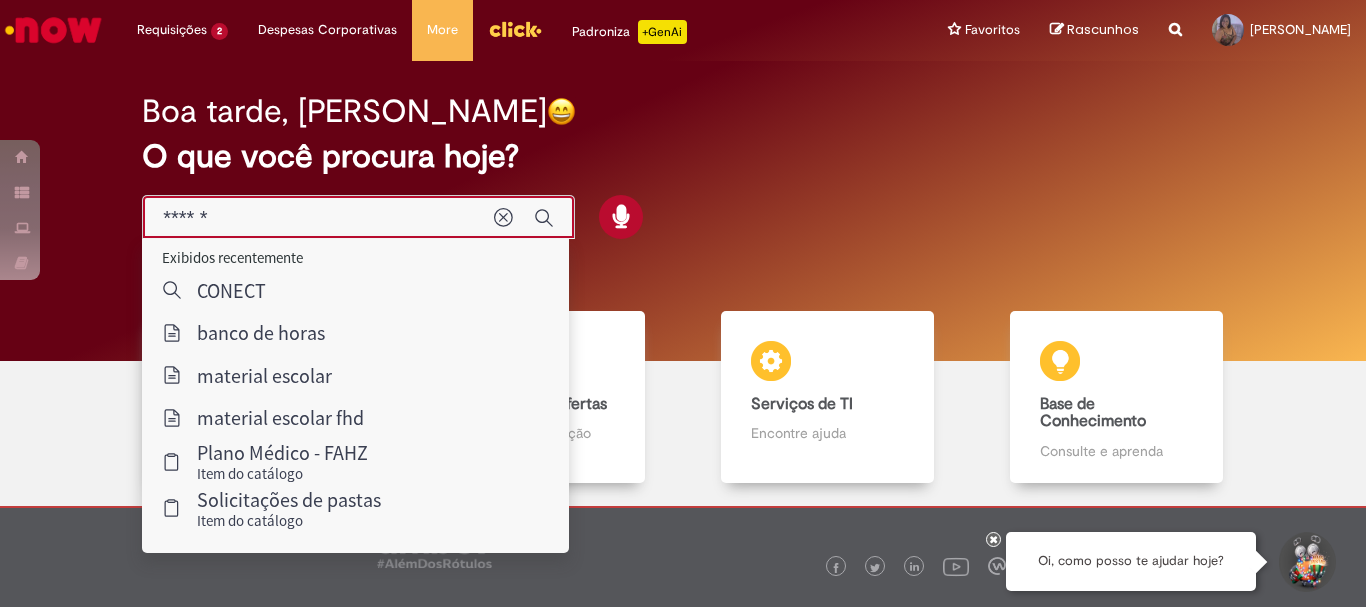 type on "*******" 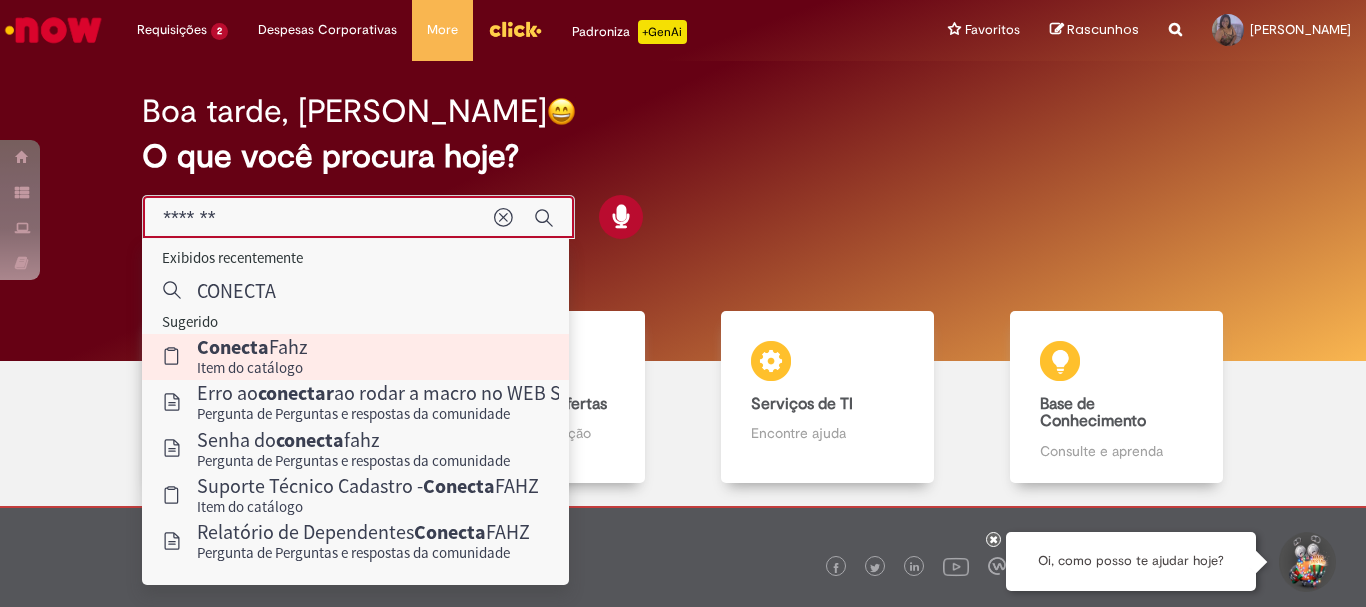 drag, startPoint x: 282, startPoint y: 354, endPoint x: 378, endPoint y: 347, distance: 96.25487 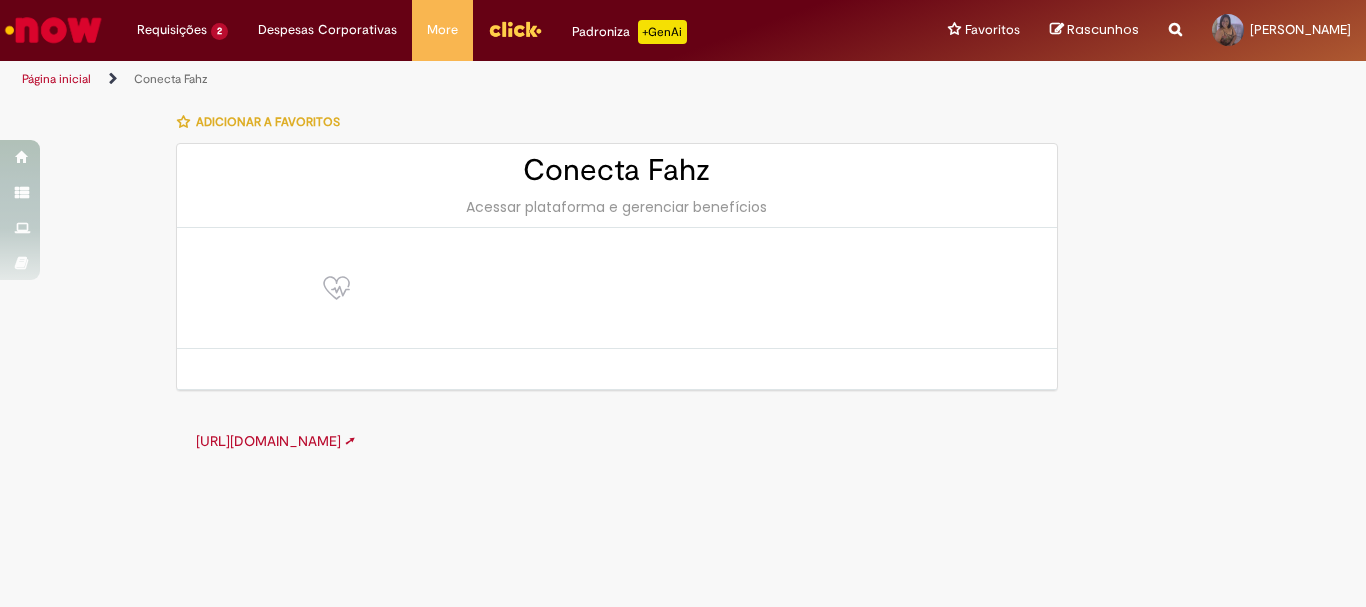 click on "[URL][DOMAIN_NAME] ➚" at bounding box center [275, 441] 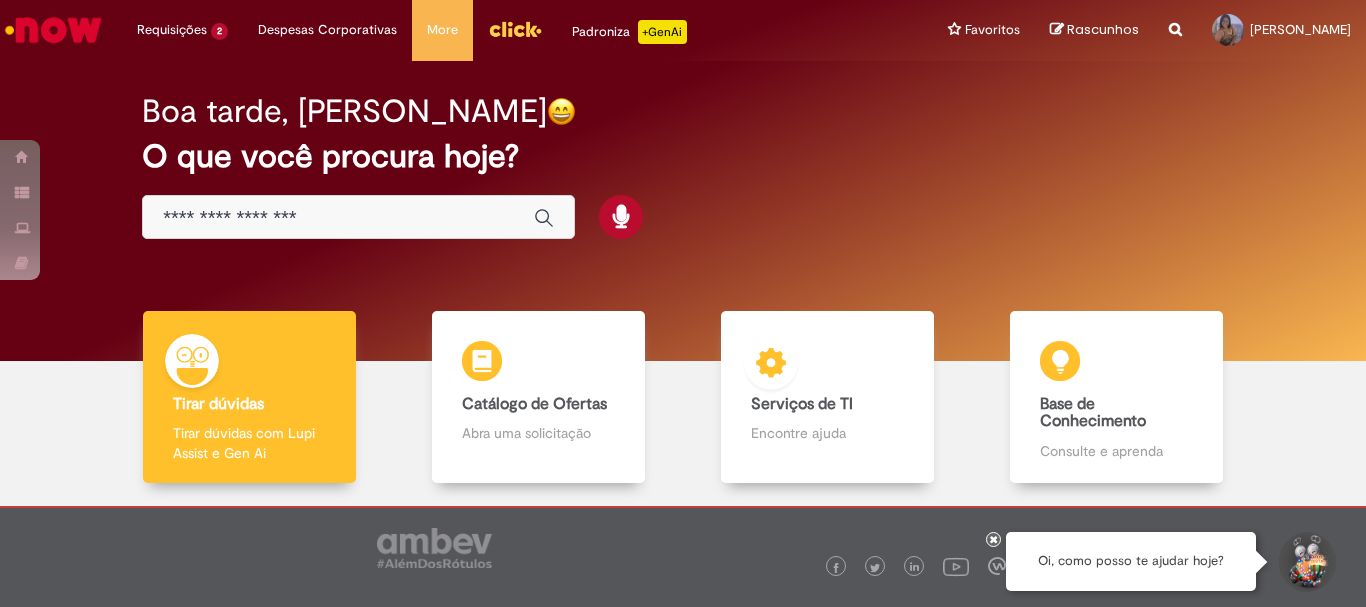 scroll, scrollTop: 0, scrollLeft: 0, axis: both 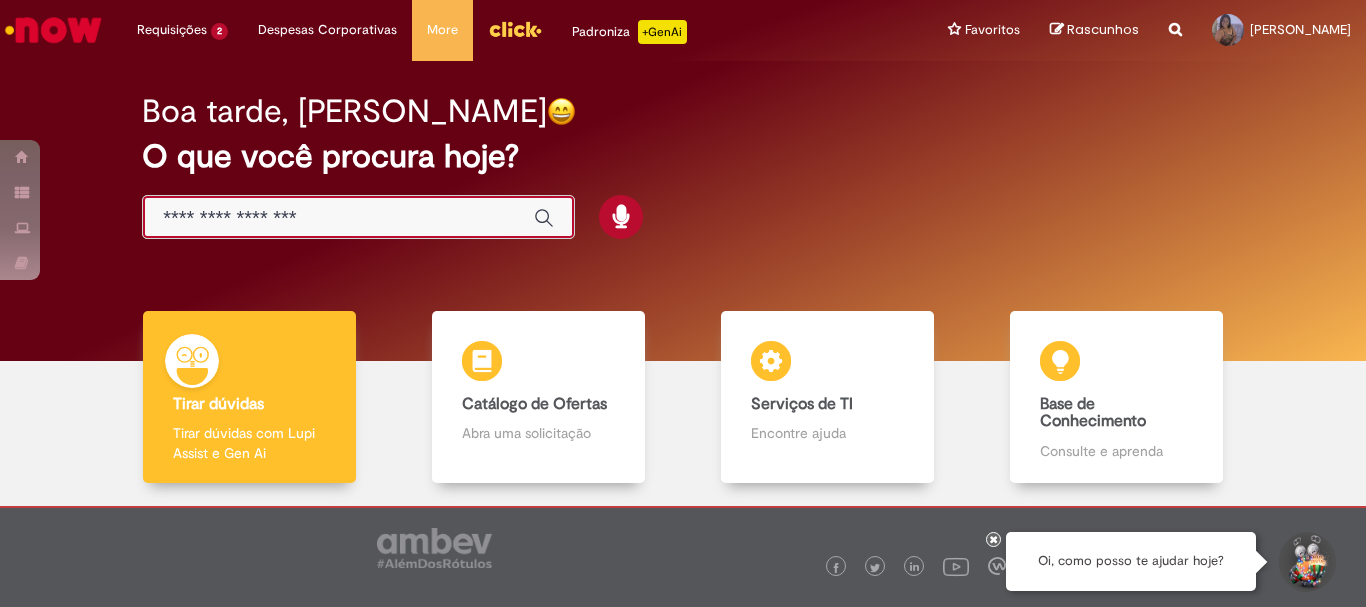 click at bounding box center [338, 218] 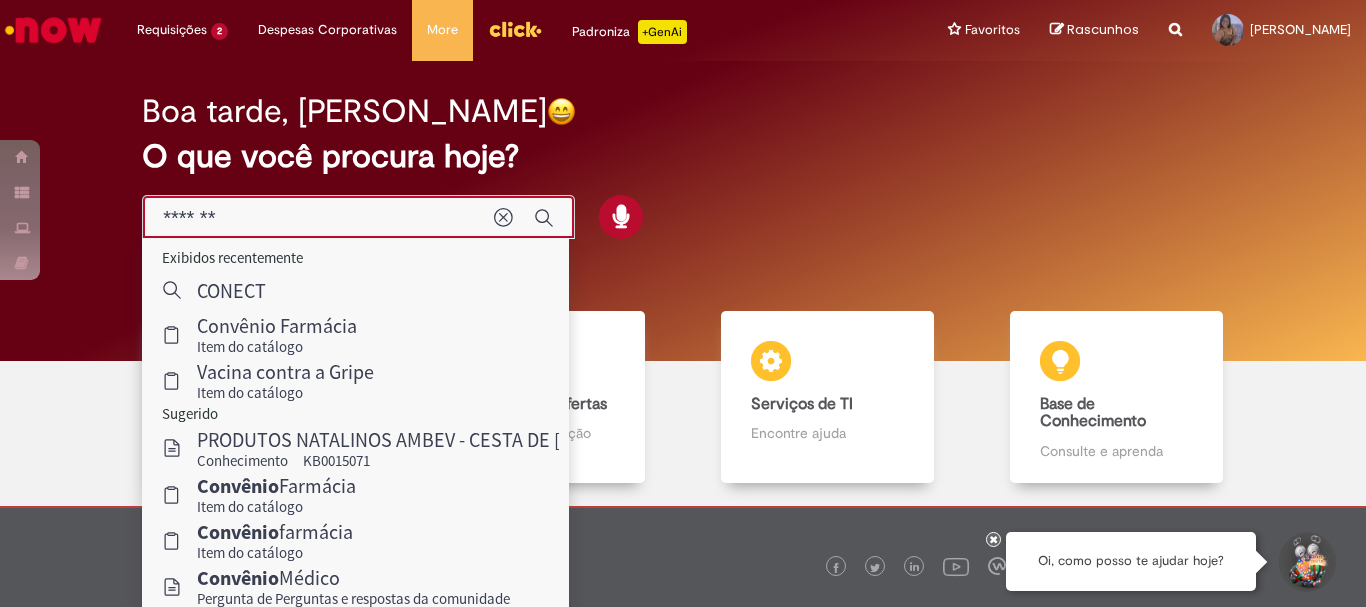 type on "*******" 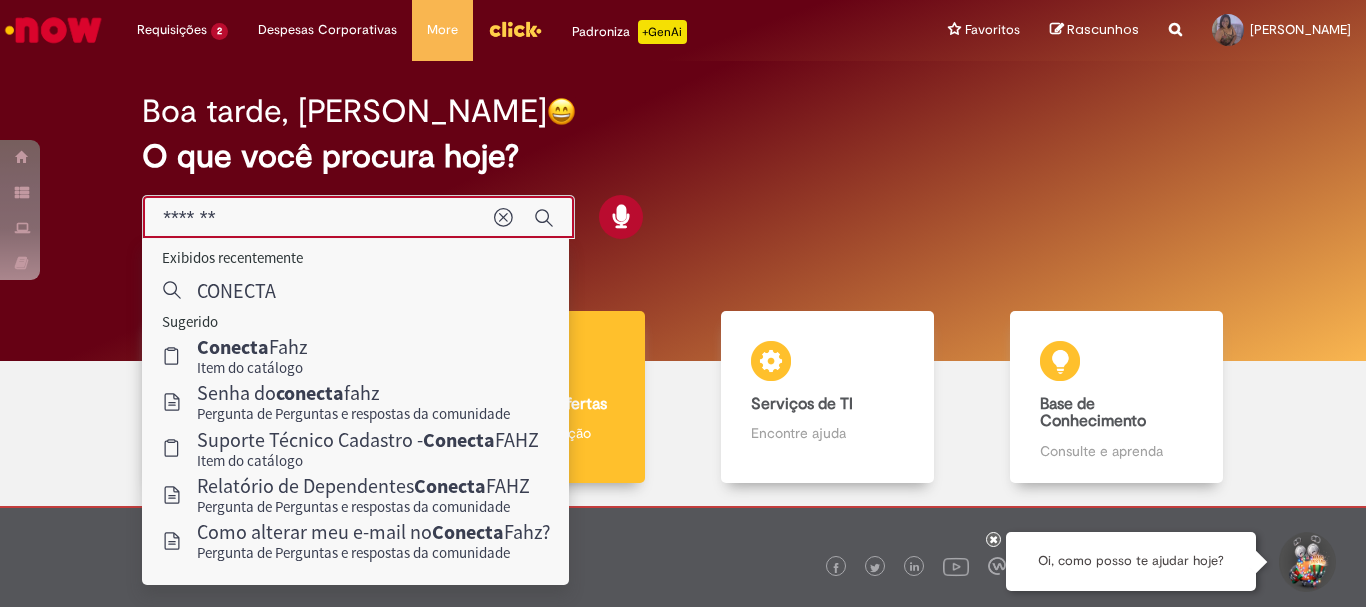 drag, startPoint x: 265, startPoint y: 358, endPoint x: 450, endPoint y: 369, distance: 185.32674 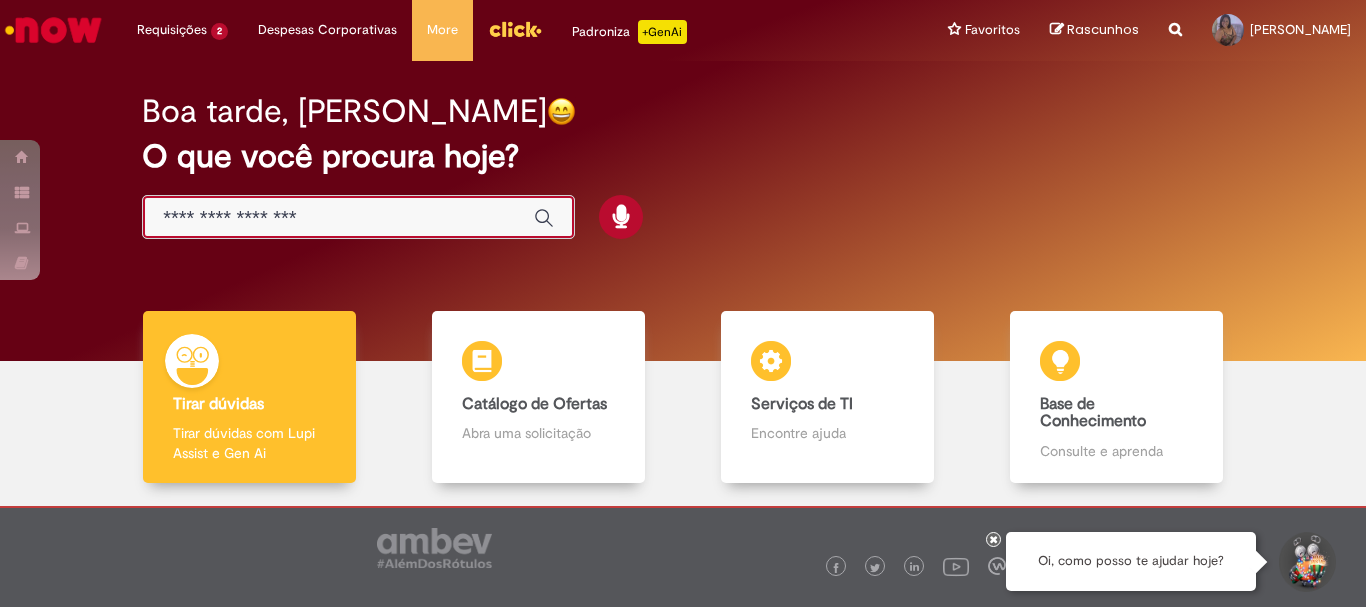 click at bounding box center (338, 218) 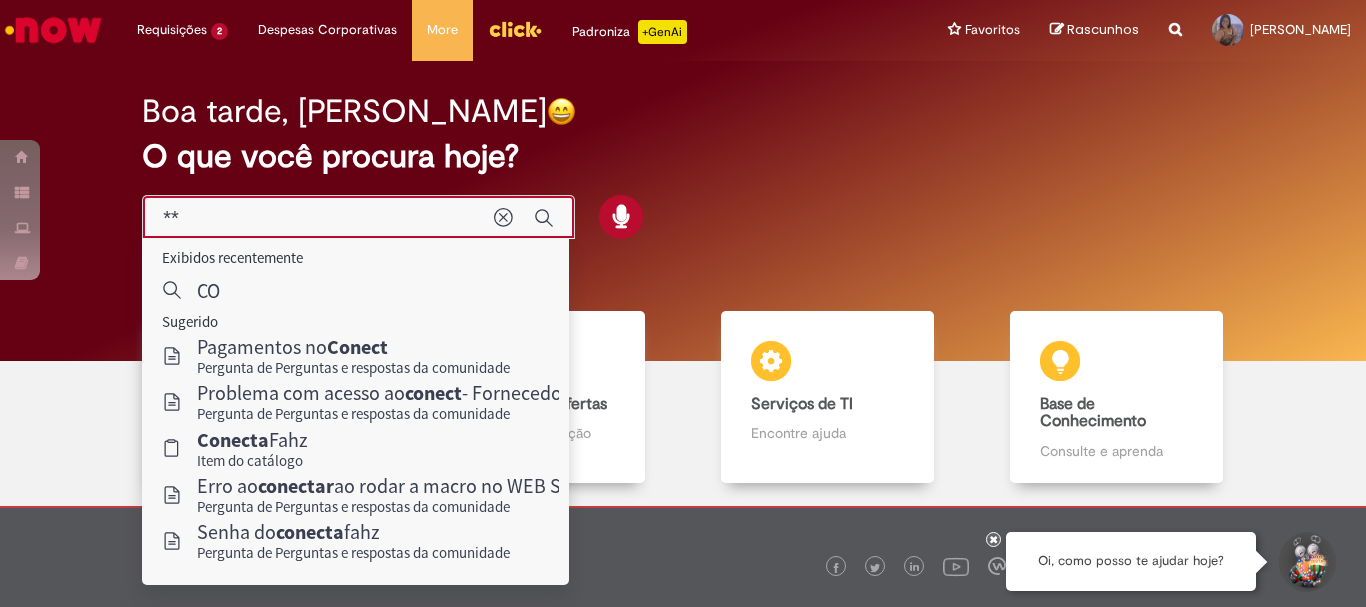 type on "*" 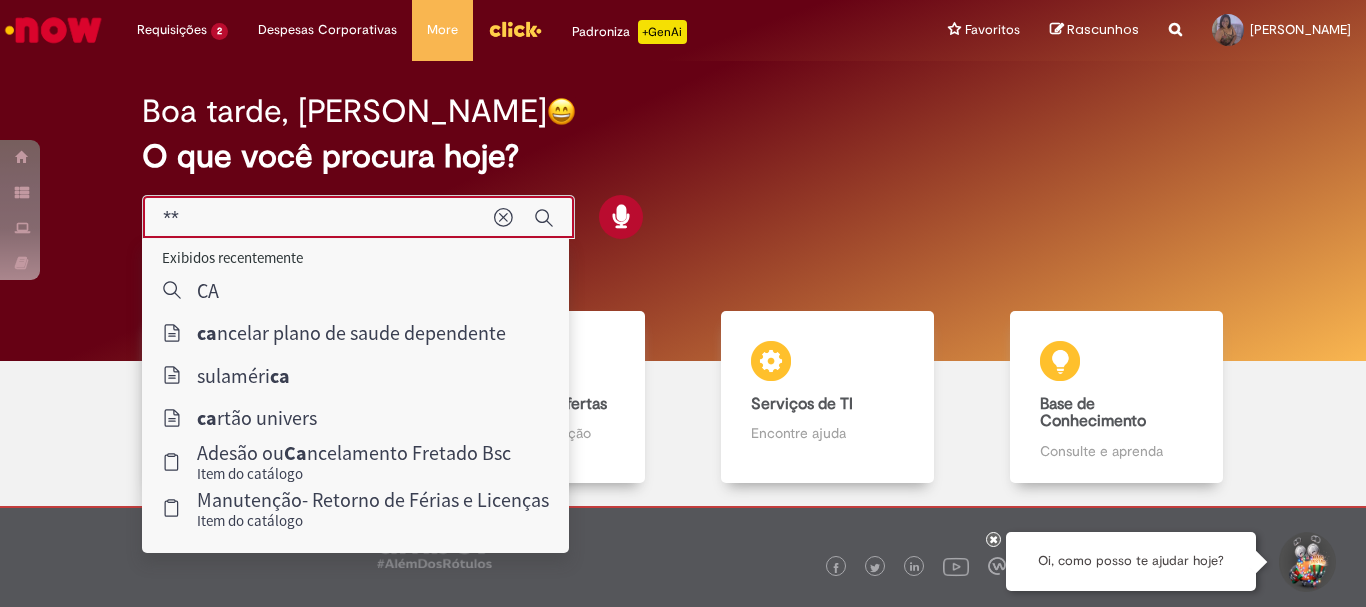 type on "*" 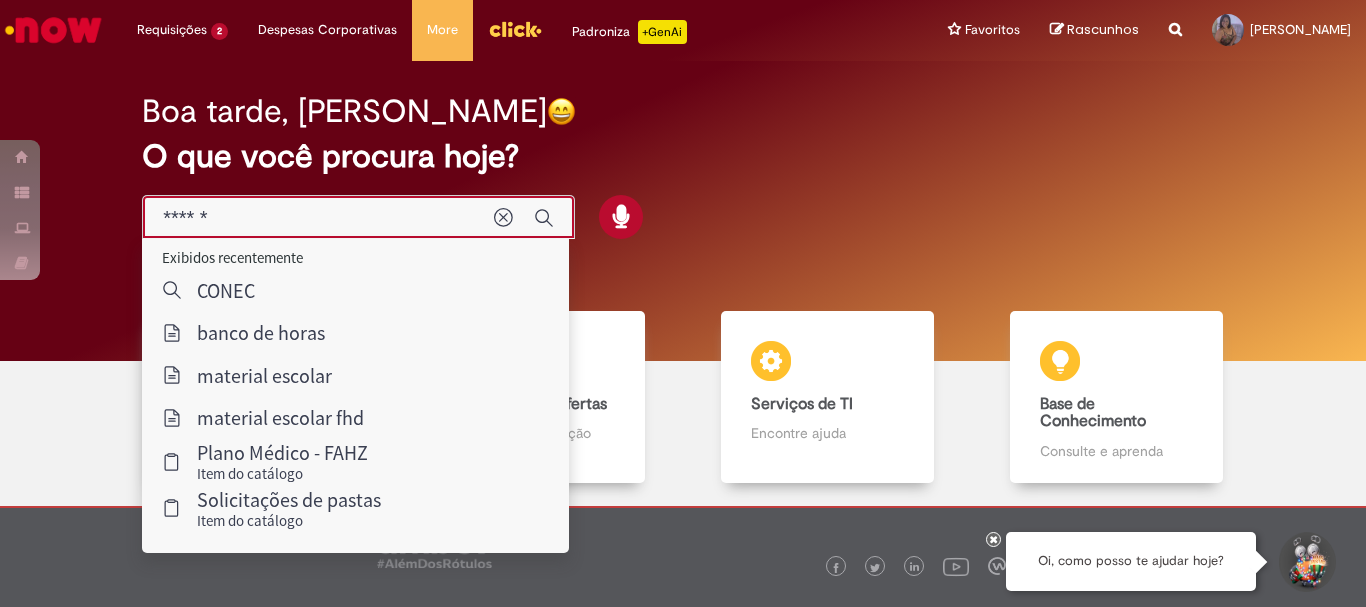 type on "*******" 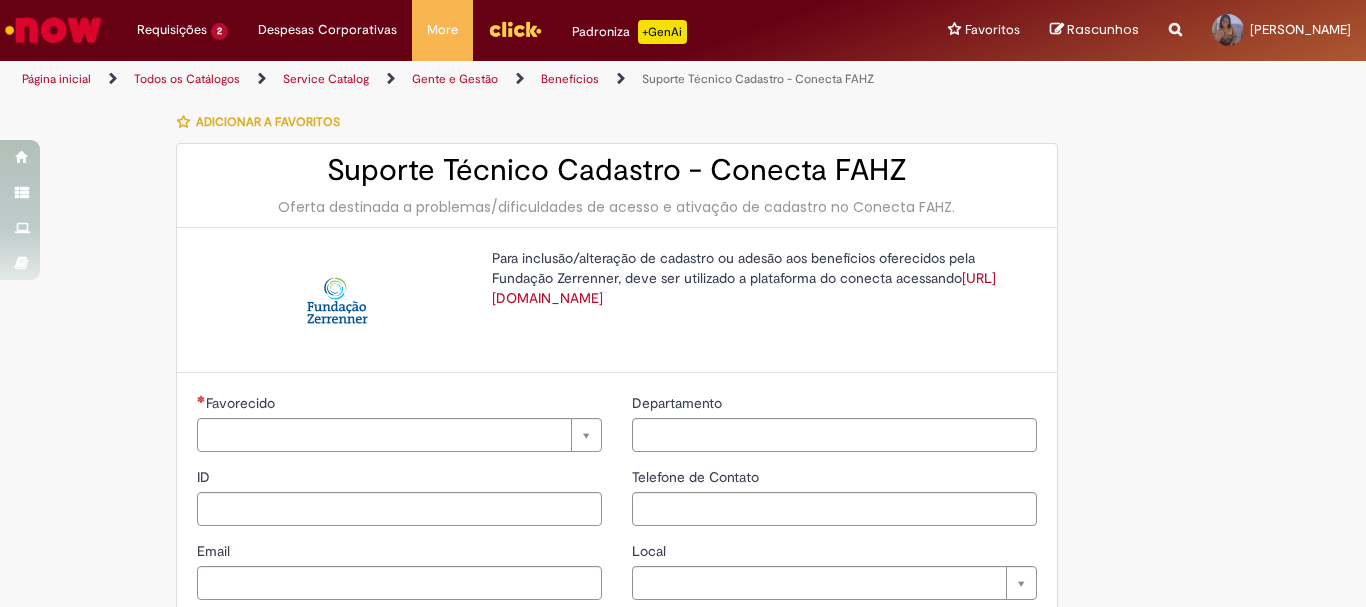 type on "********" 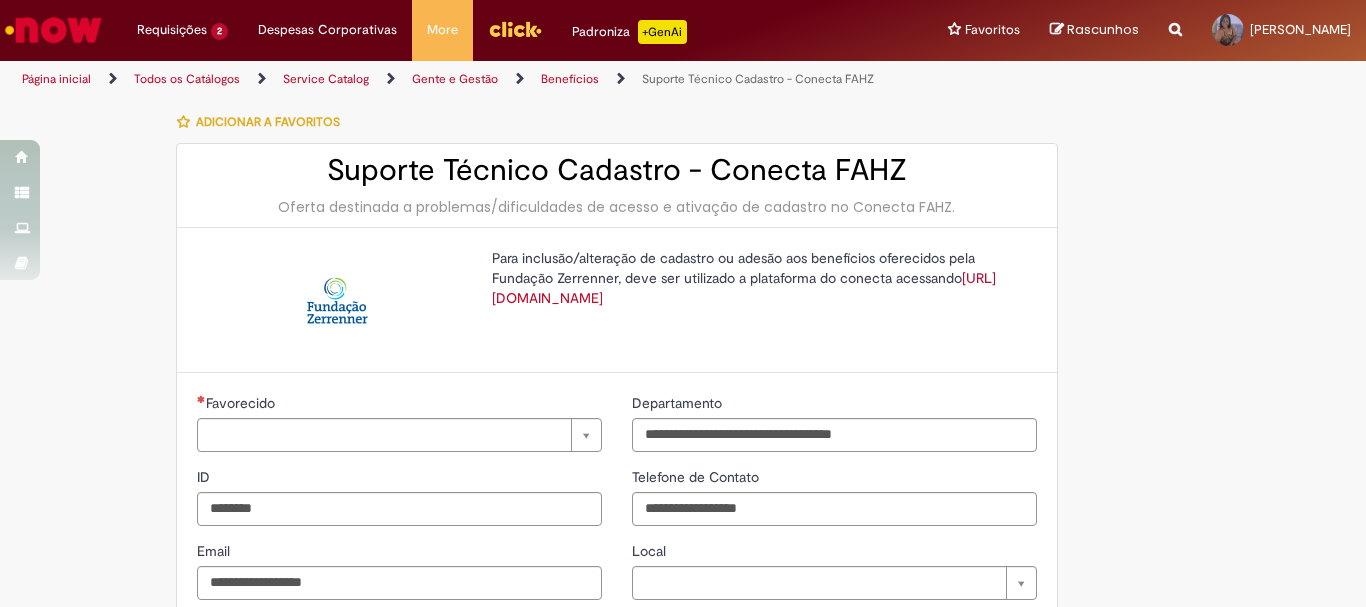 type on "**********" 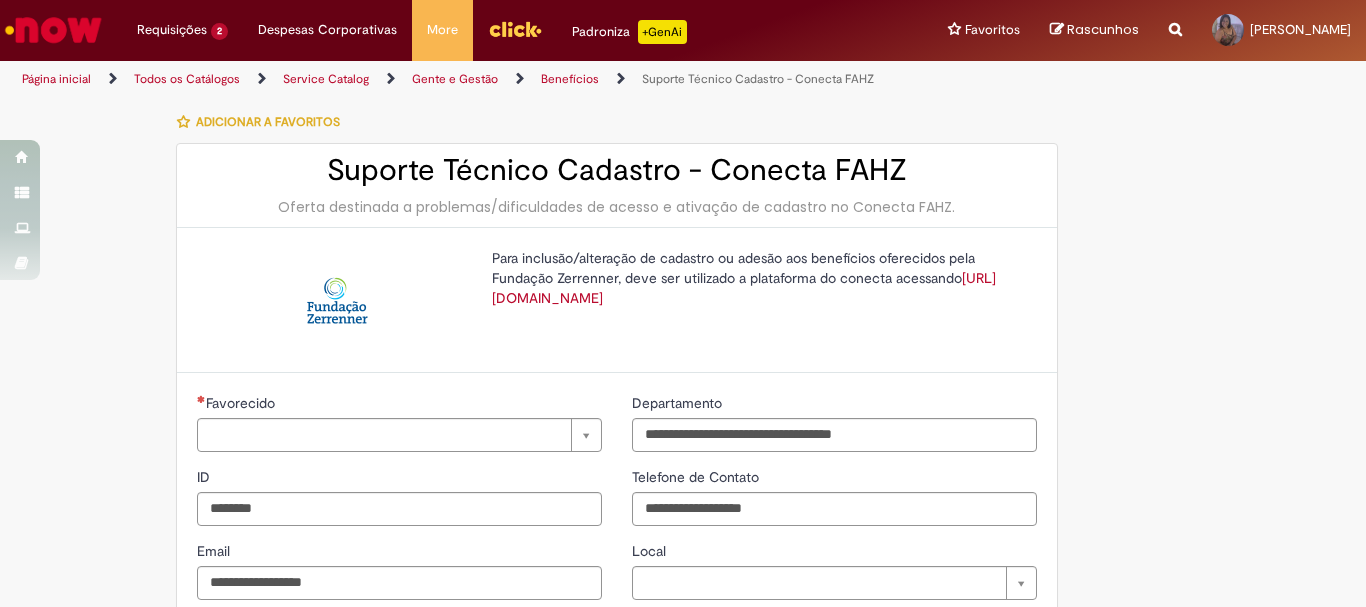 type on "**********" 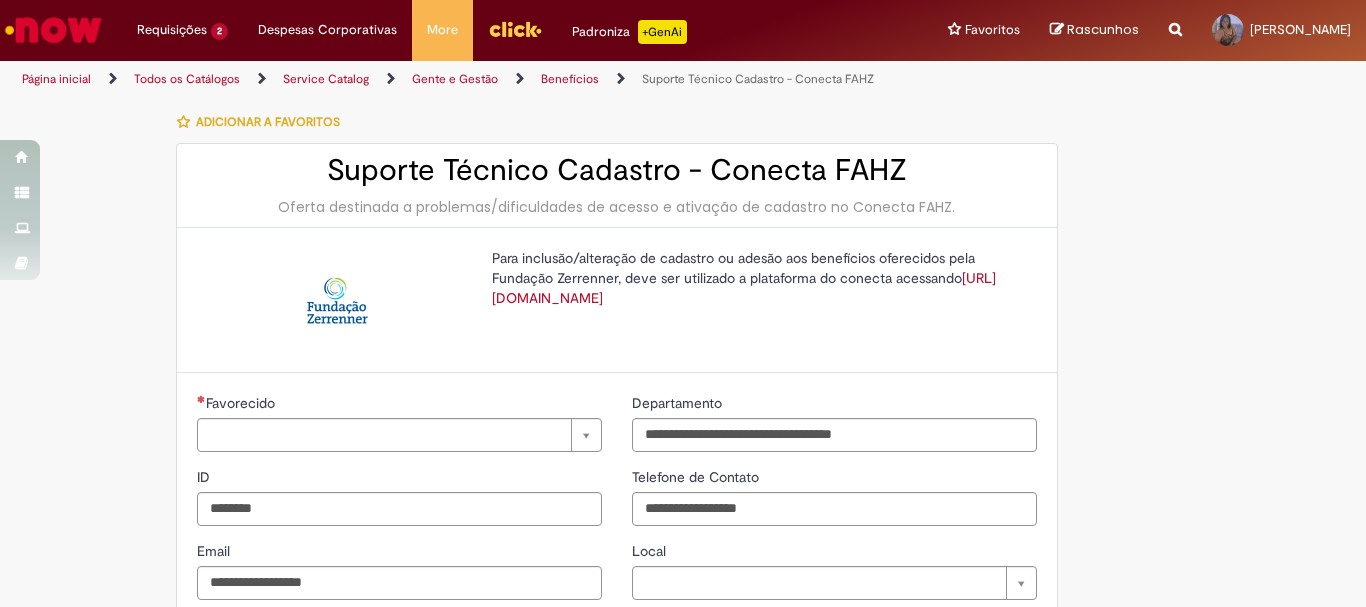 type on "**********" 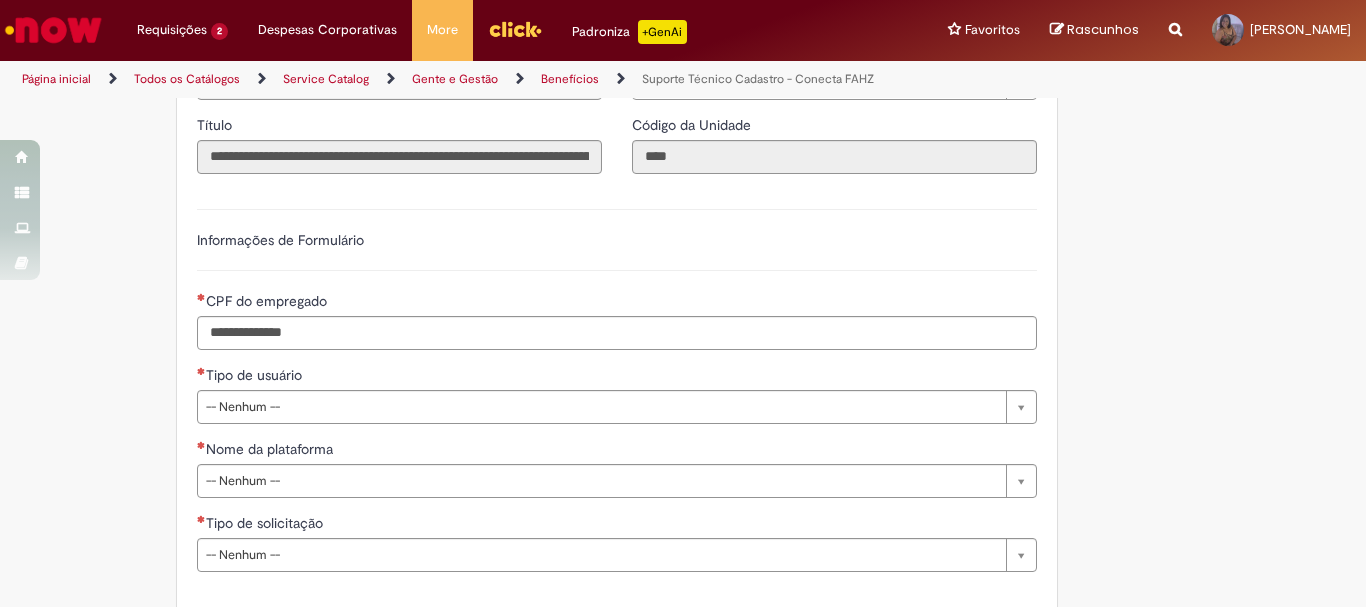 scroll, scrollTop: 600, scrollLeft: 0, axis: vertical 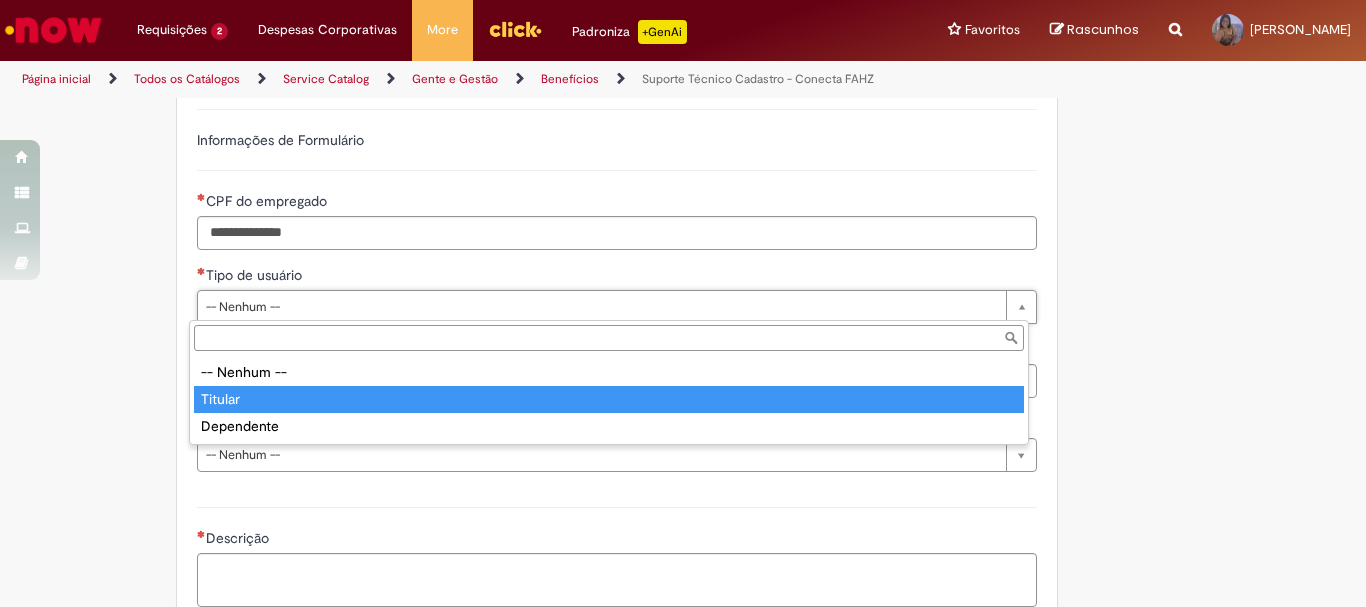type on "*******" 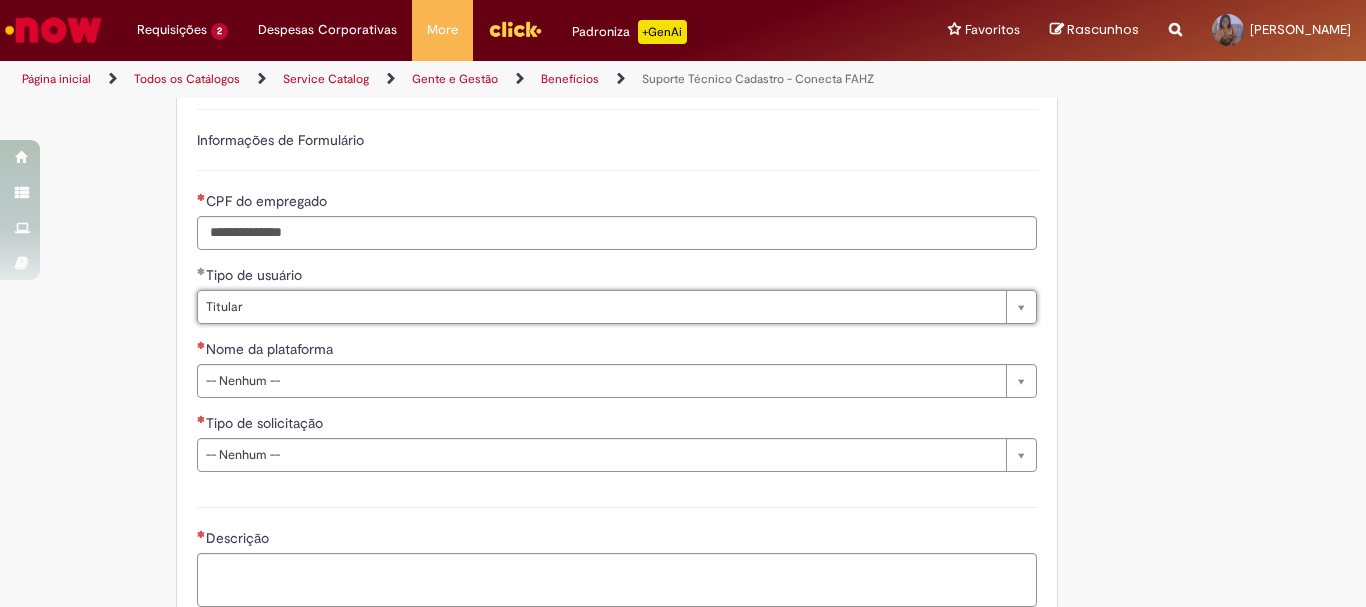 drag, startPoint x: 1105, startPoint y: 329, endPoint x: 1092, endPoint y: 332, distance: 13.341664 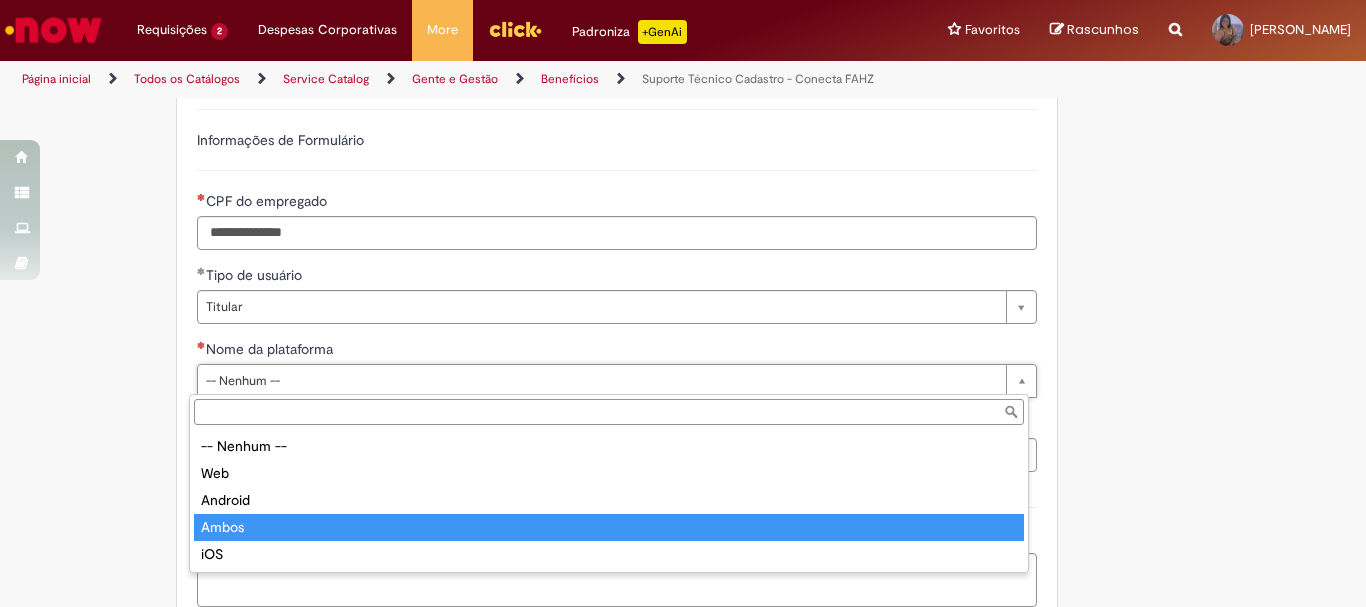 type on "*****" 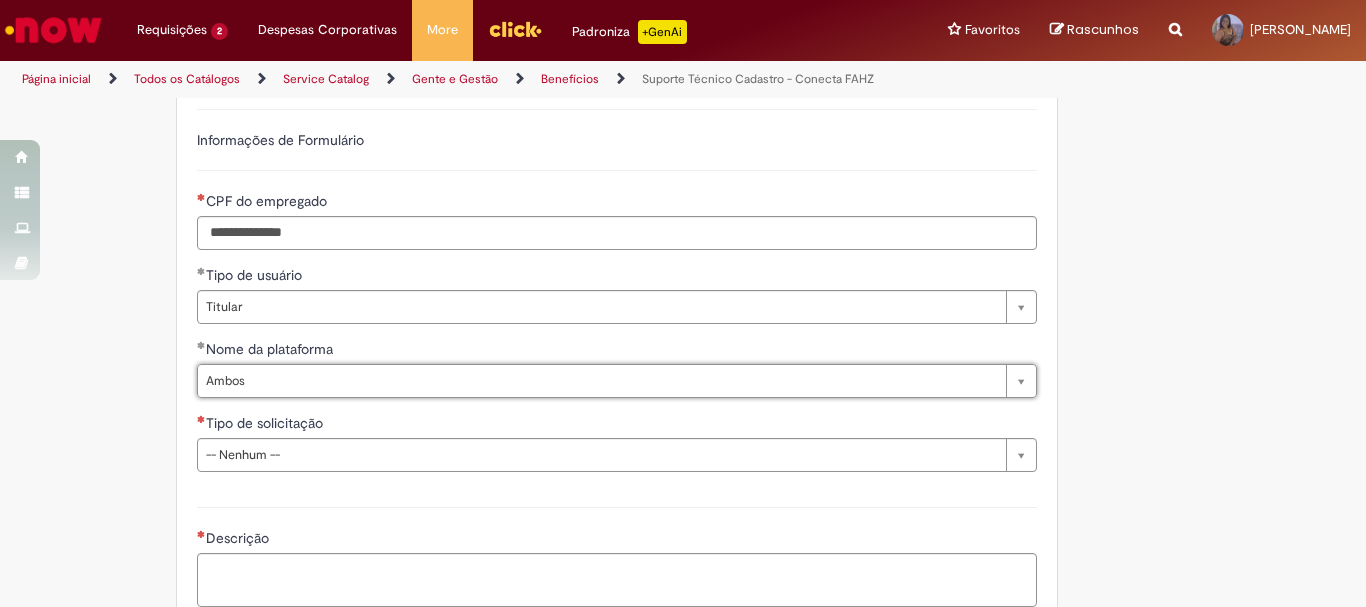 scroll, scrollTop: 800, scrollLeft: 0, axis: vertical 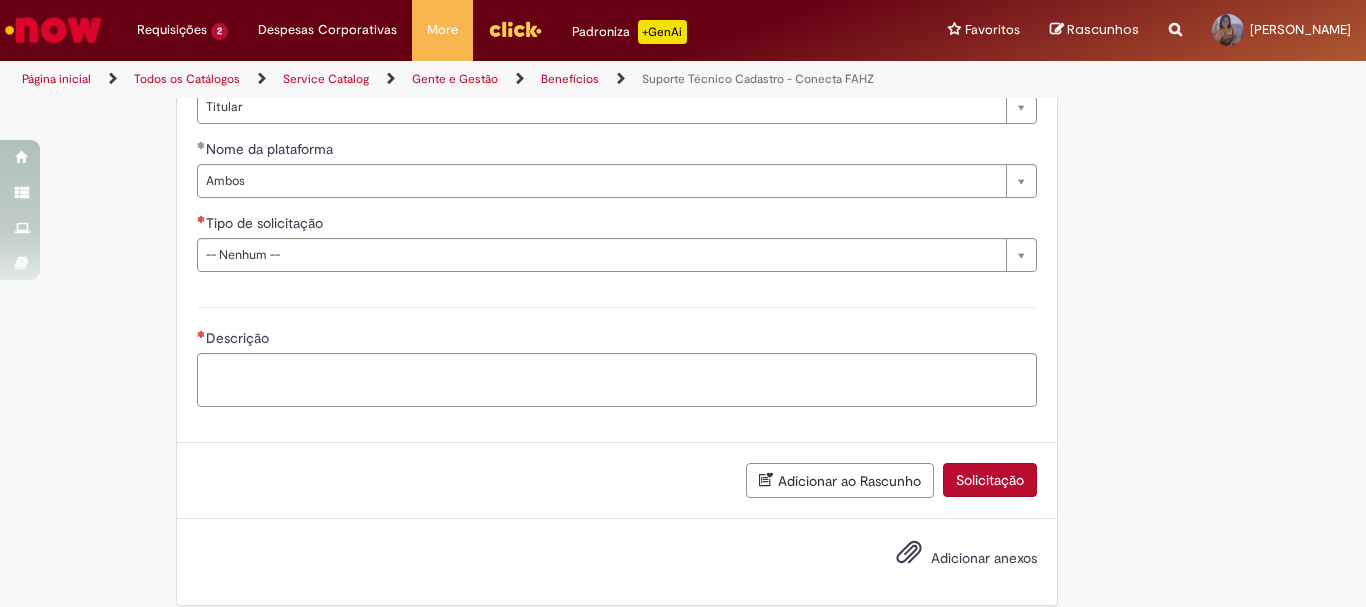 click on "**********" at bounding box center (683, -37) 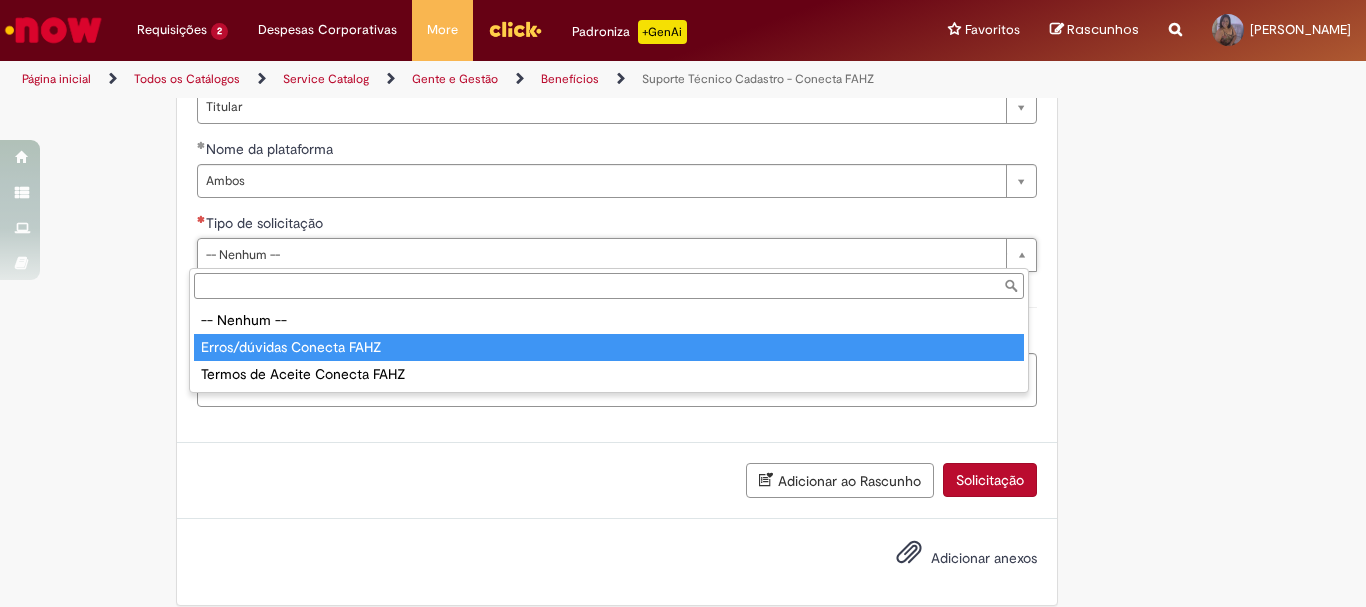 type on "**********" 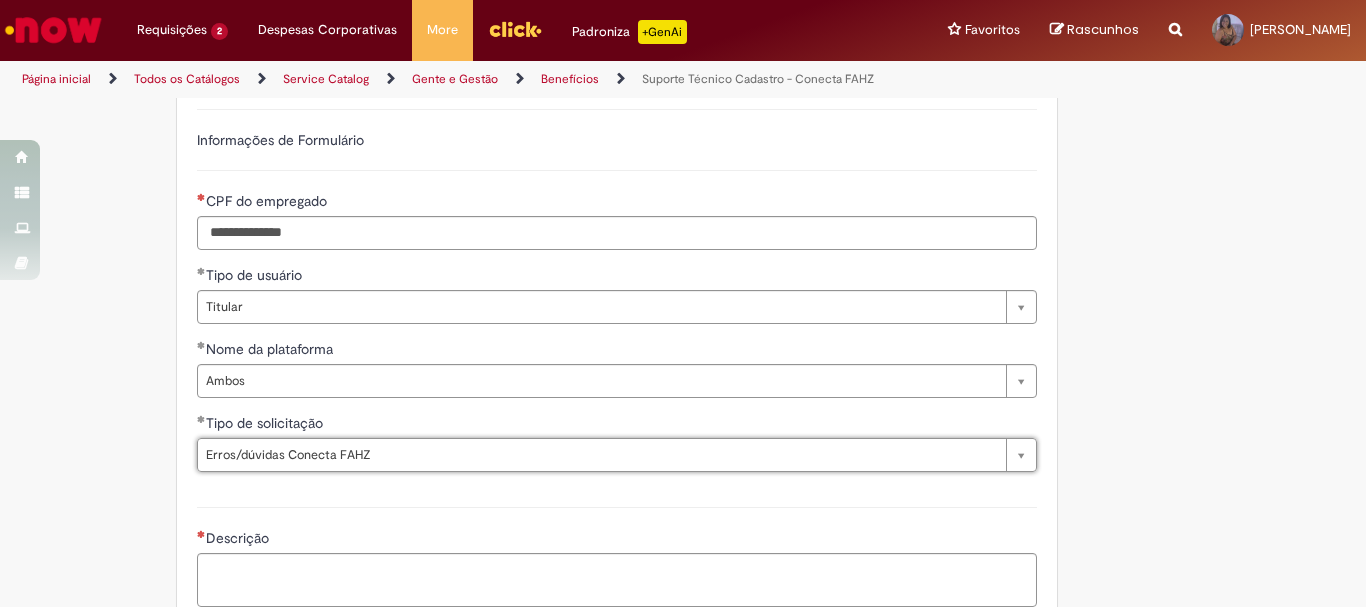 scroll, scrollTop: 400, scrollLeft: 0, axis: vertical 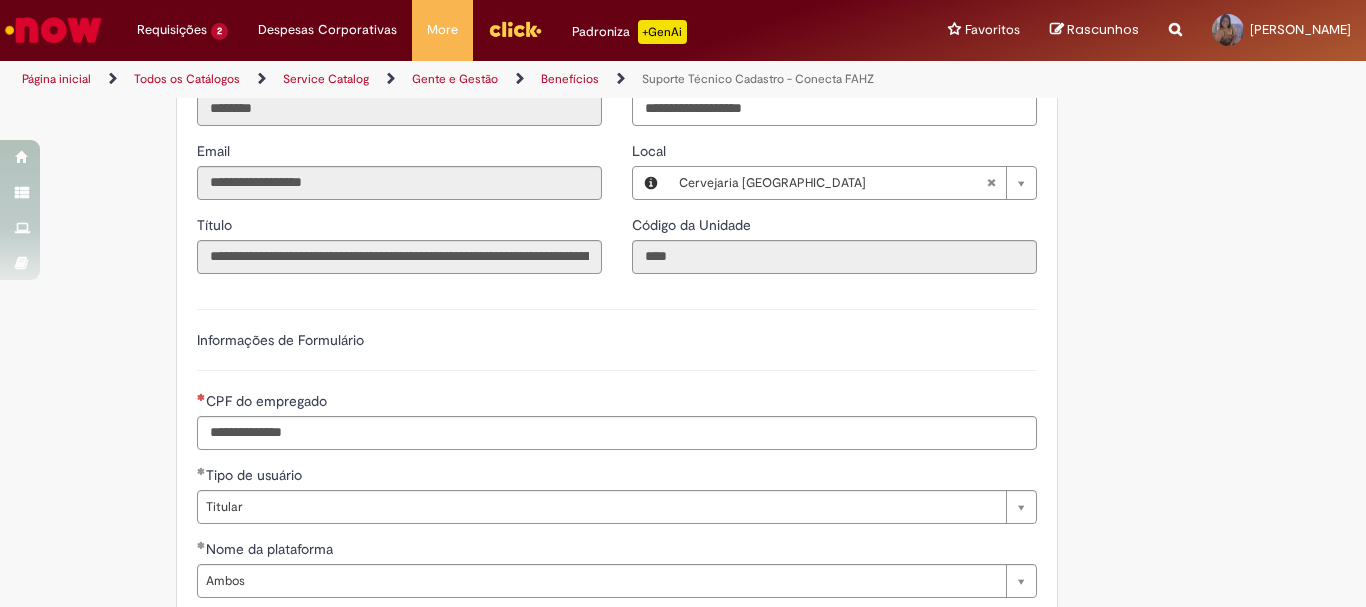 click on "**********" at bounding box center [683, 363] 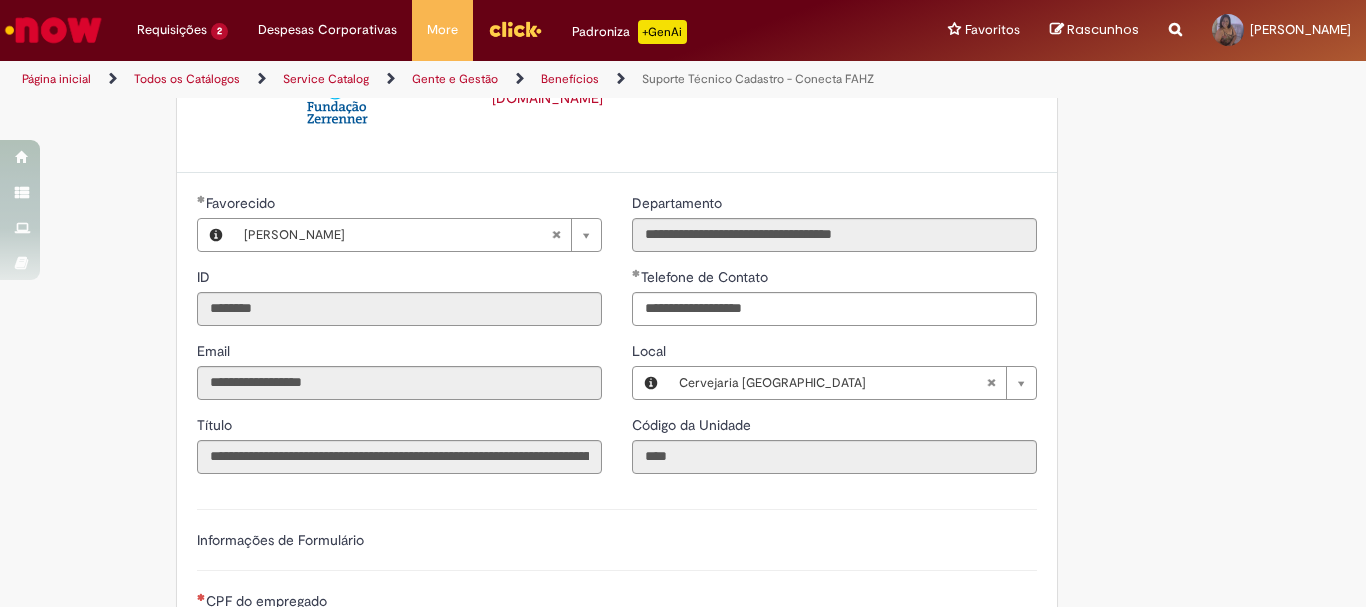 scroll, scrollTop: 400, scrollLeft: 0, axis: vertical 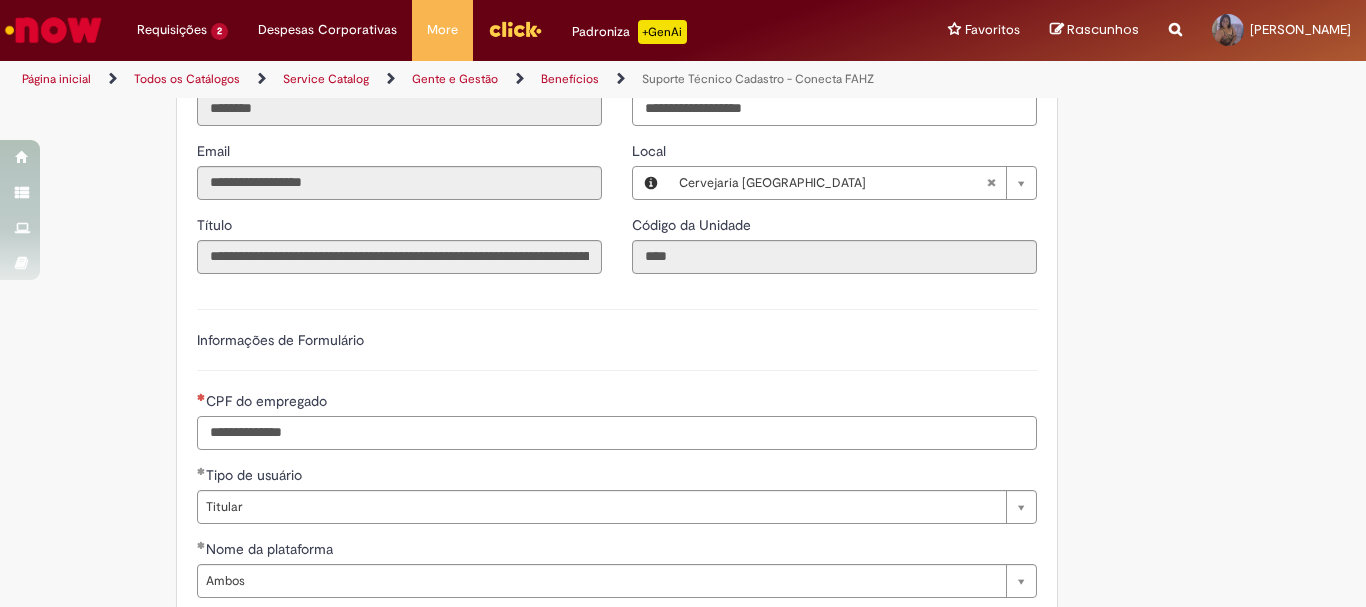 click on "CPF do empregado" at bounding box center [617, 433] 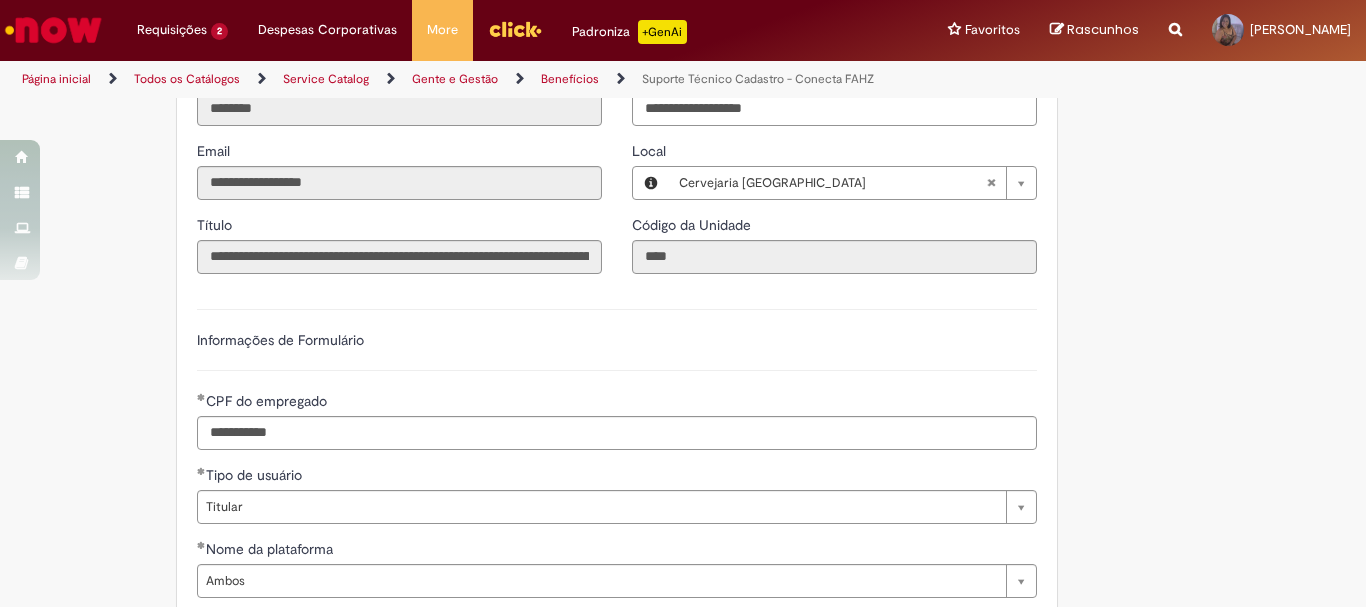 type on "**********" 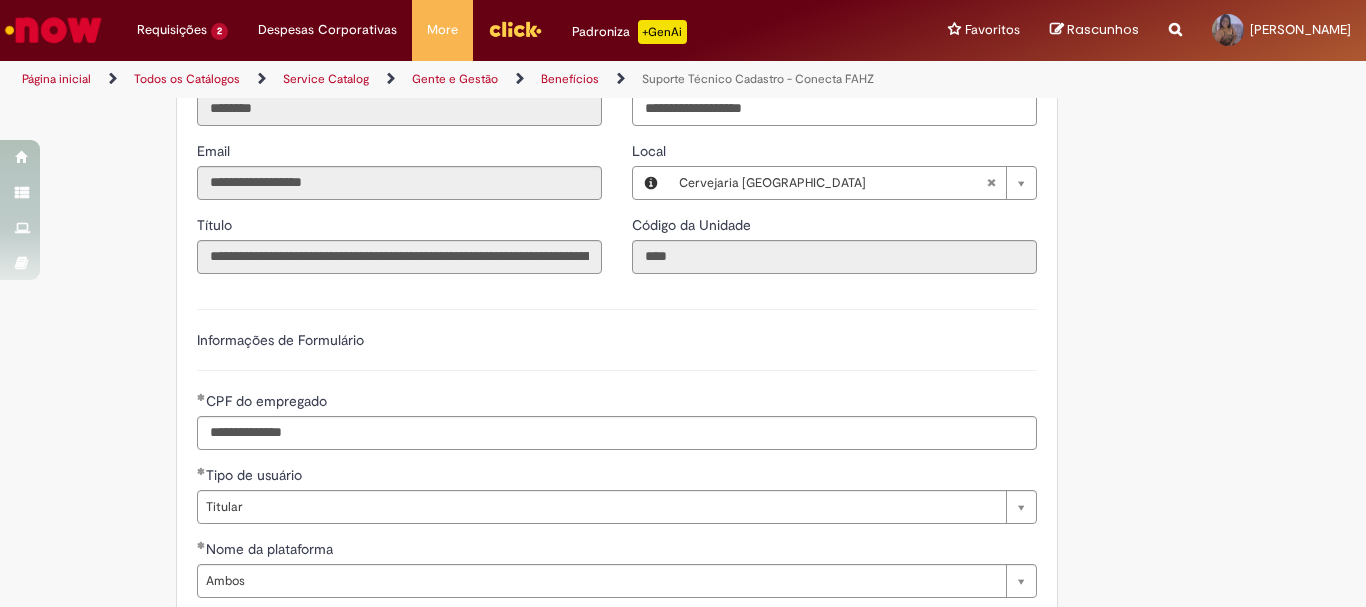 click on "**********" at bounding box center [683, 363] 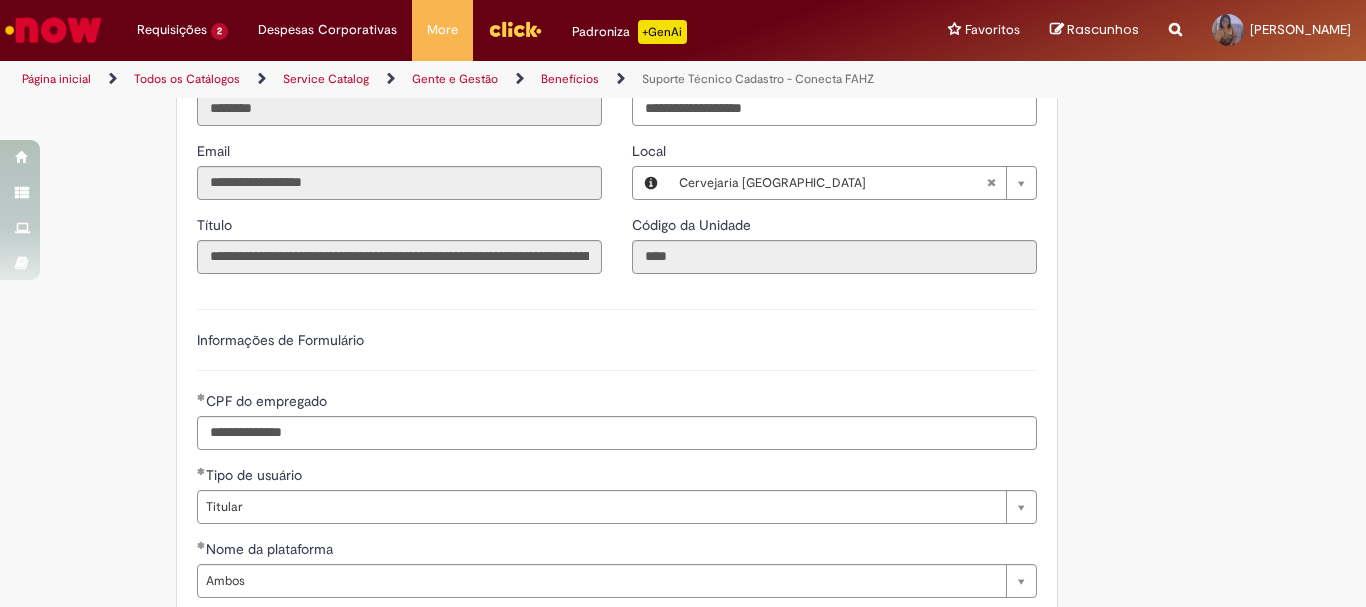scroll, scrollTop: 300, scrollLeft: 0, axis: vertical 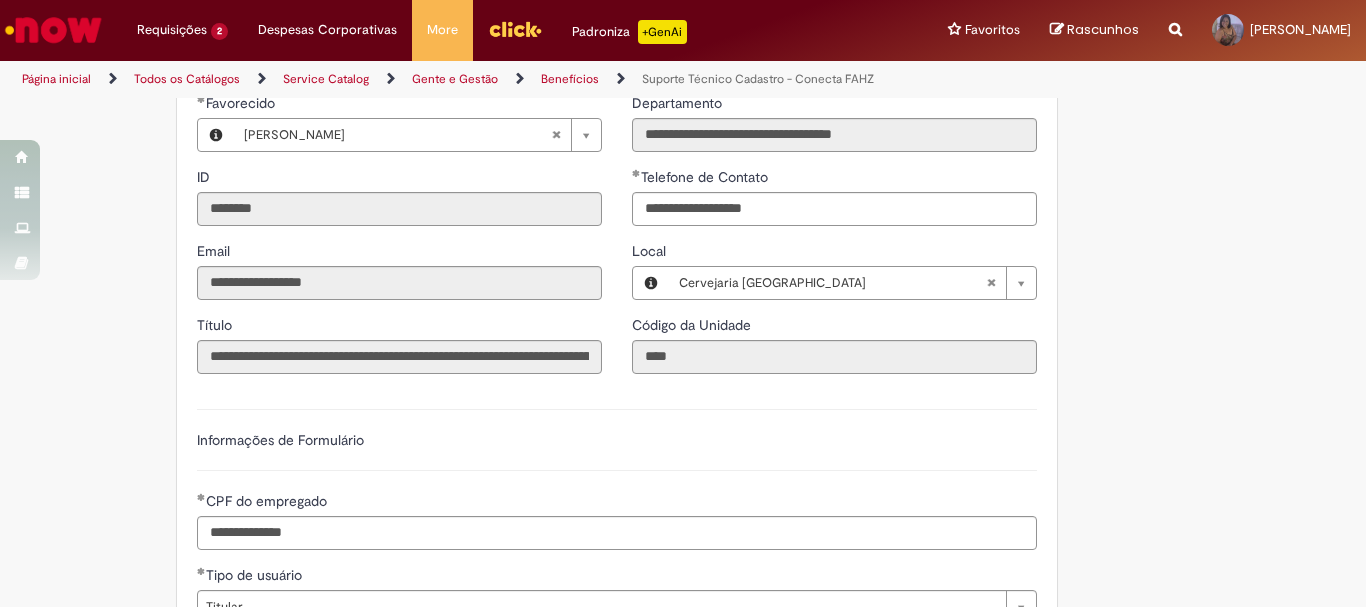 type 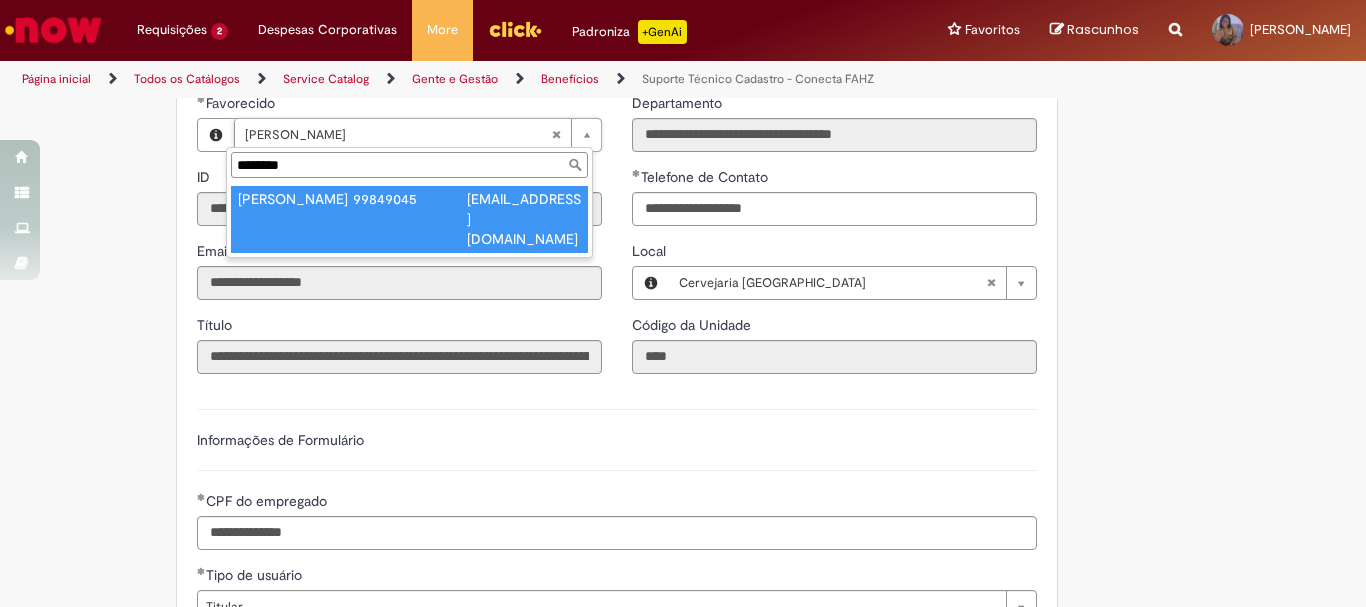 type on "********" 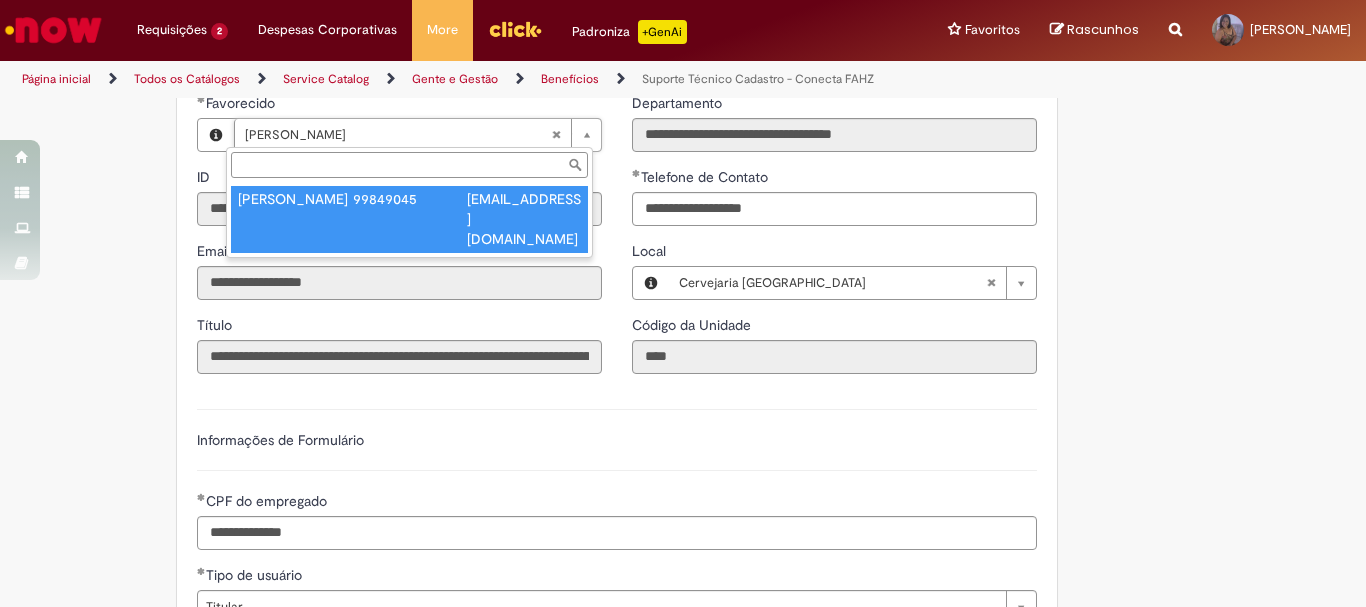 type on "********" 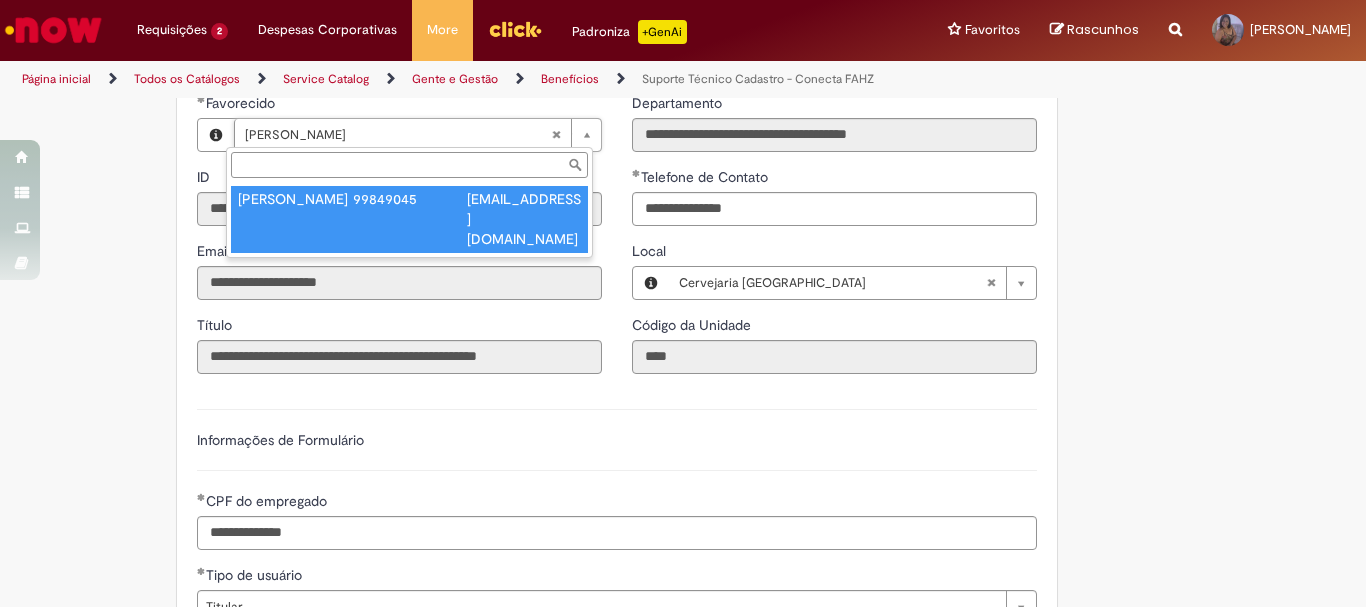 type on "**********" 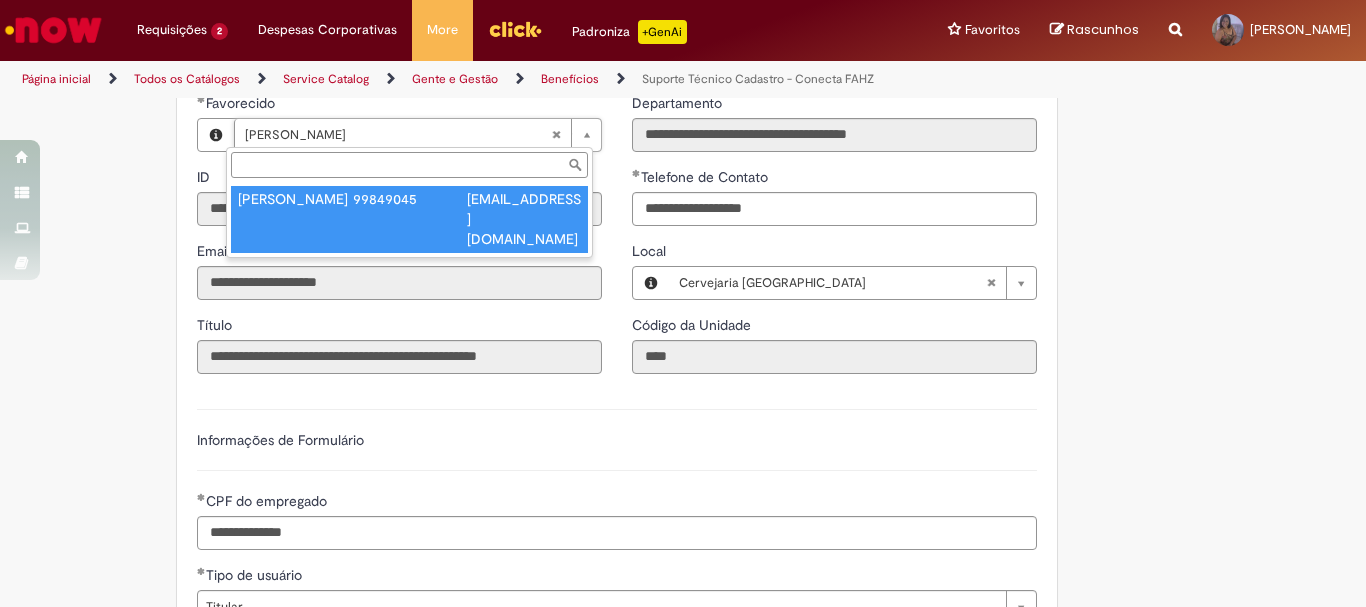 scroll, scrollTop: 0, scrollLeft: 126, axis: horizontal 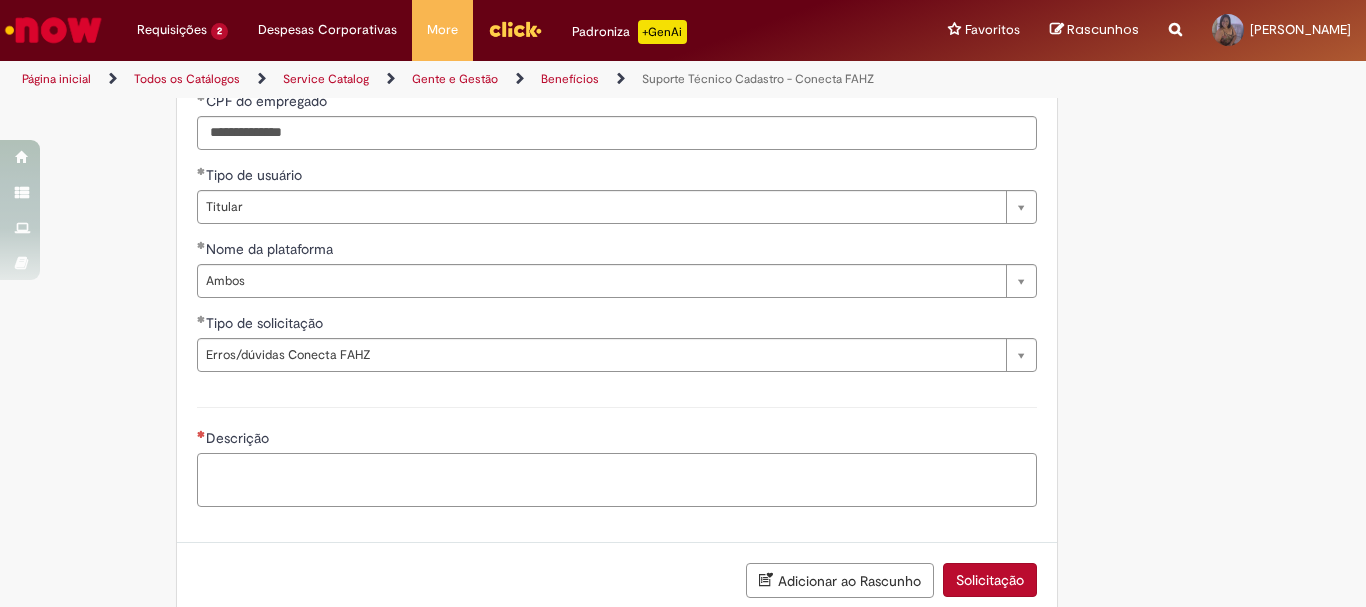 click on "Descrição" at bounding box center [617, 480] 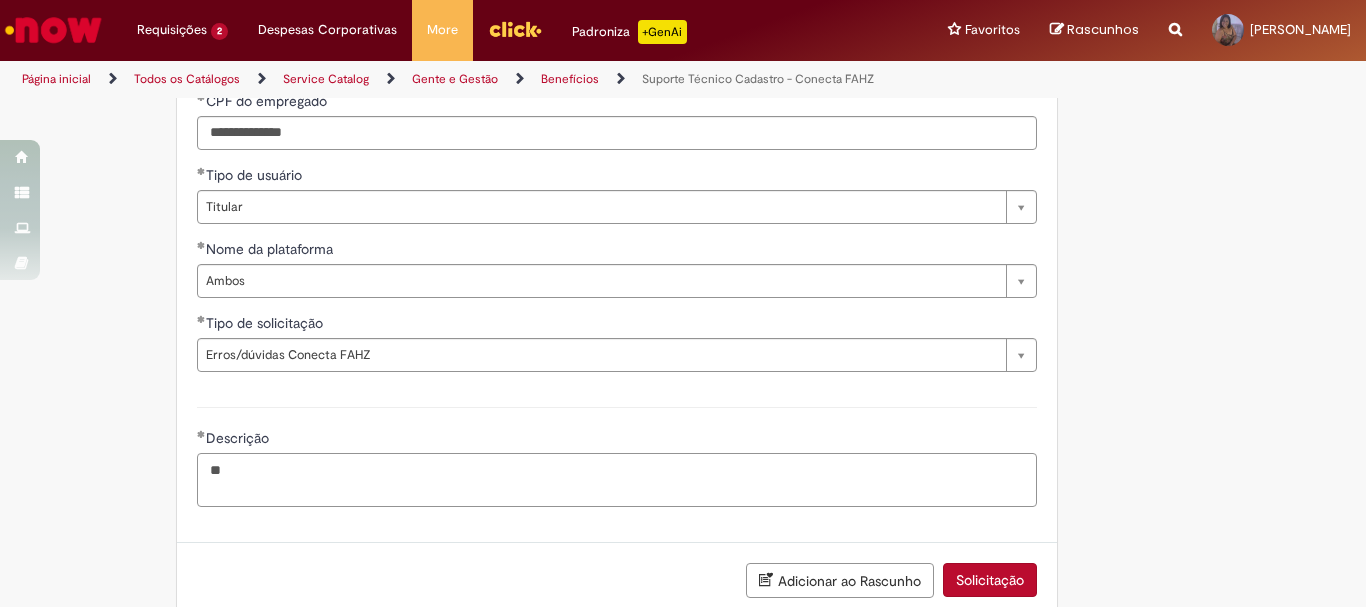type on "*" 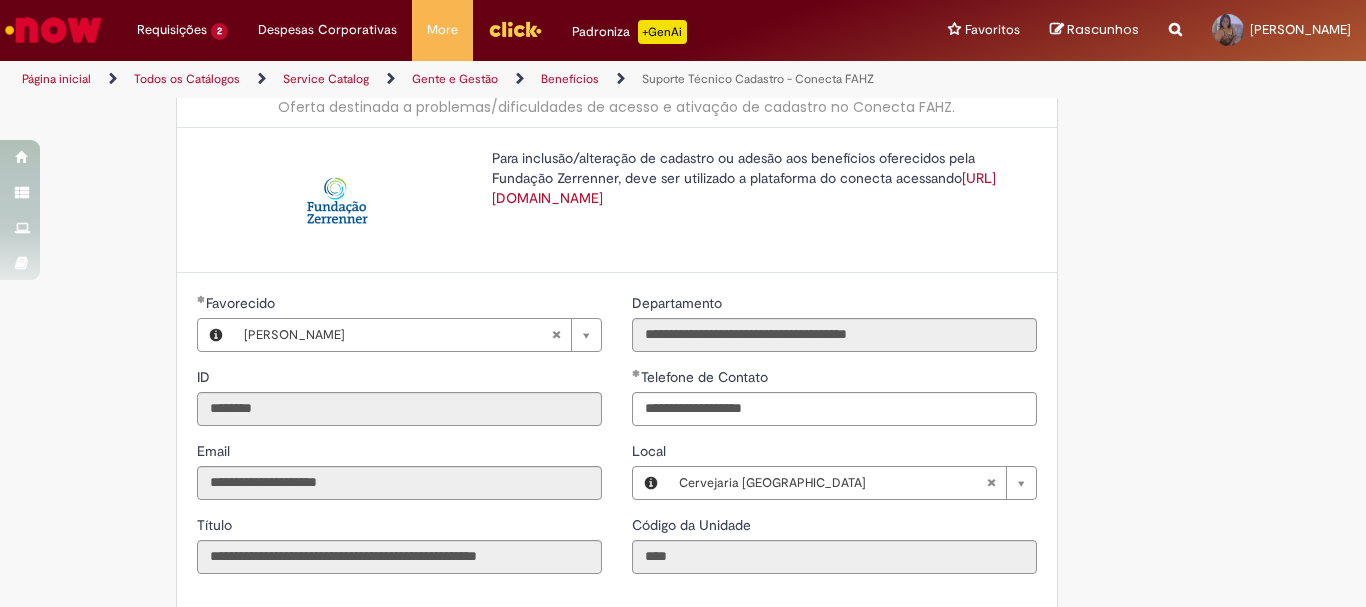 scroll, scrollTop: 0, scrollLeft: 0, axis: both 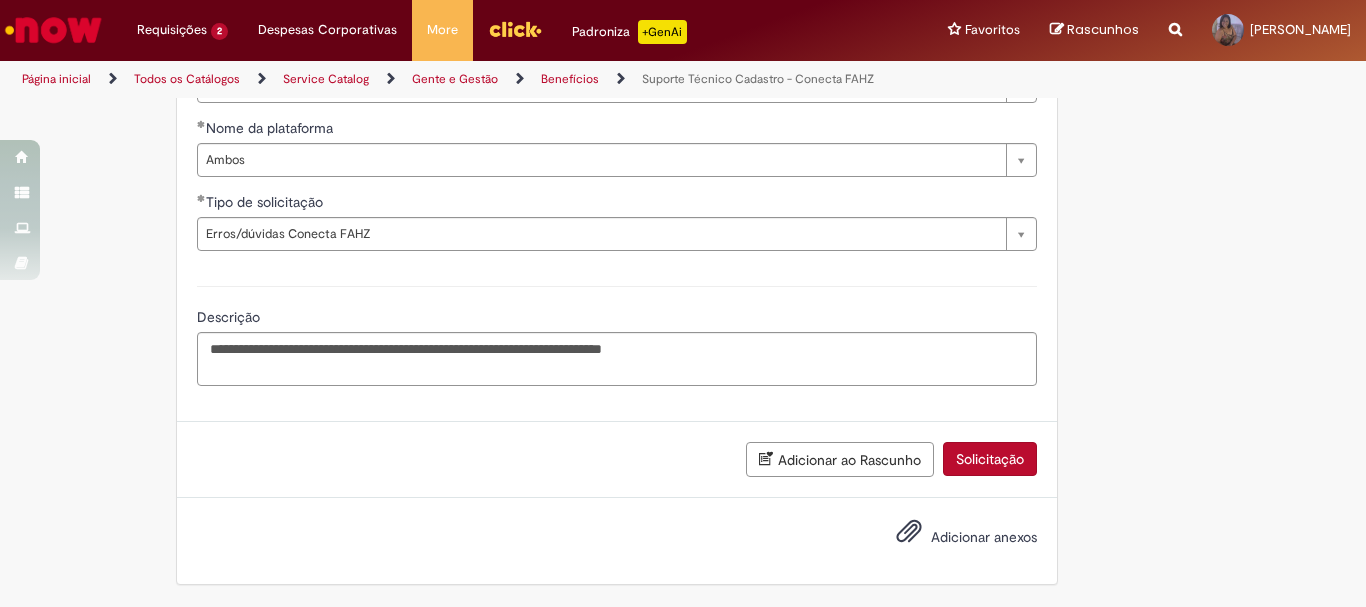 click on "Adicionar anexos" at bounding box center (984, 537) 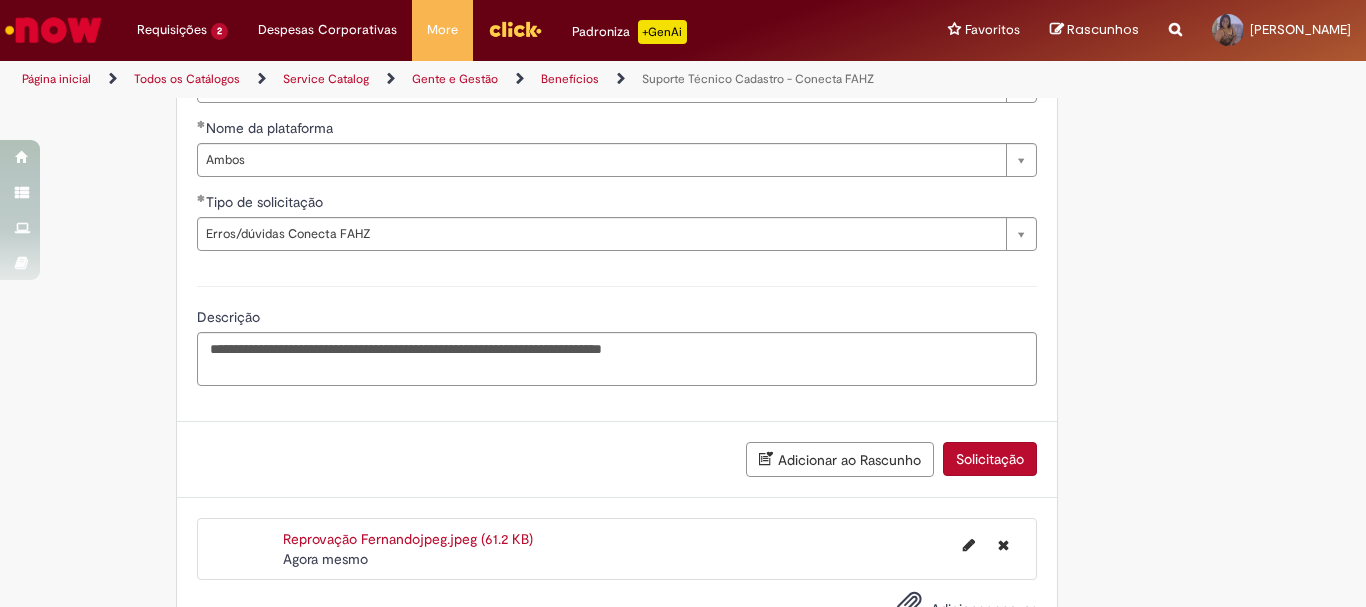 scroll, scrollTop: 937, scrollLeft: 0, axis: vertical 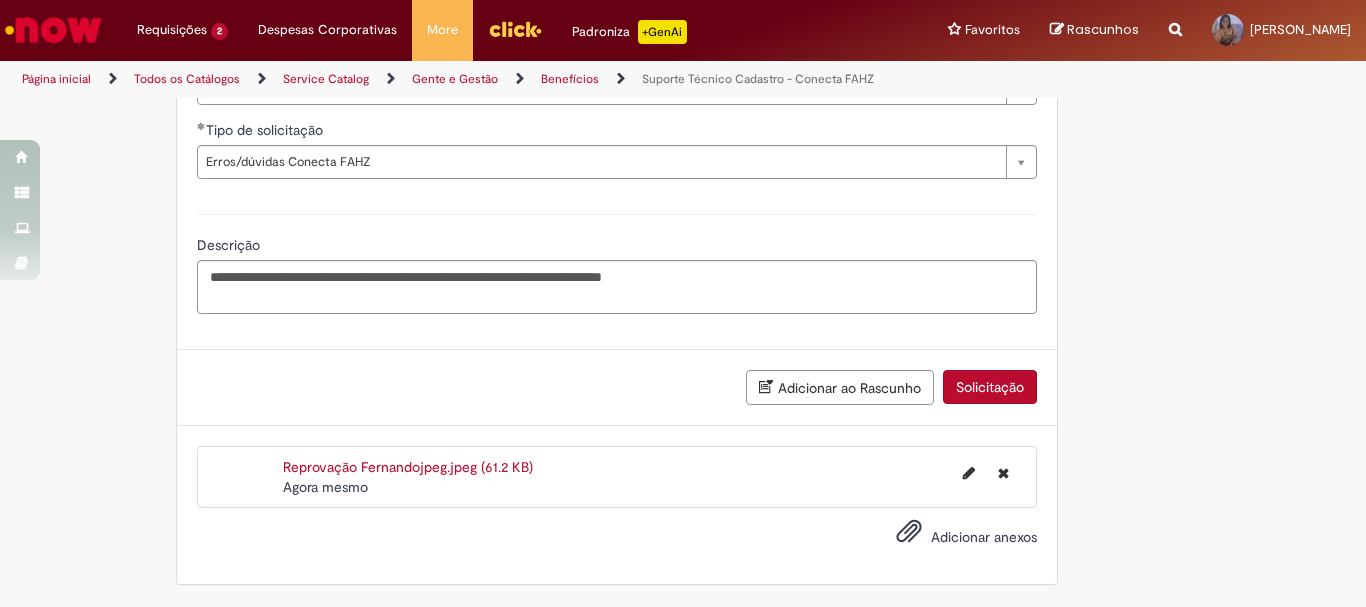 click on "Adicionar anexos" at bounding box center (984, 537) 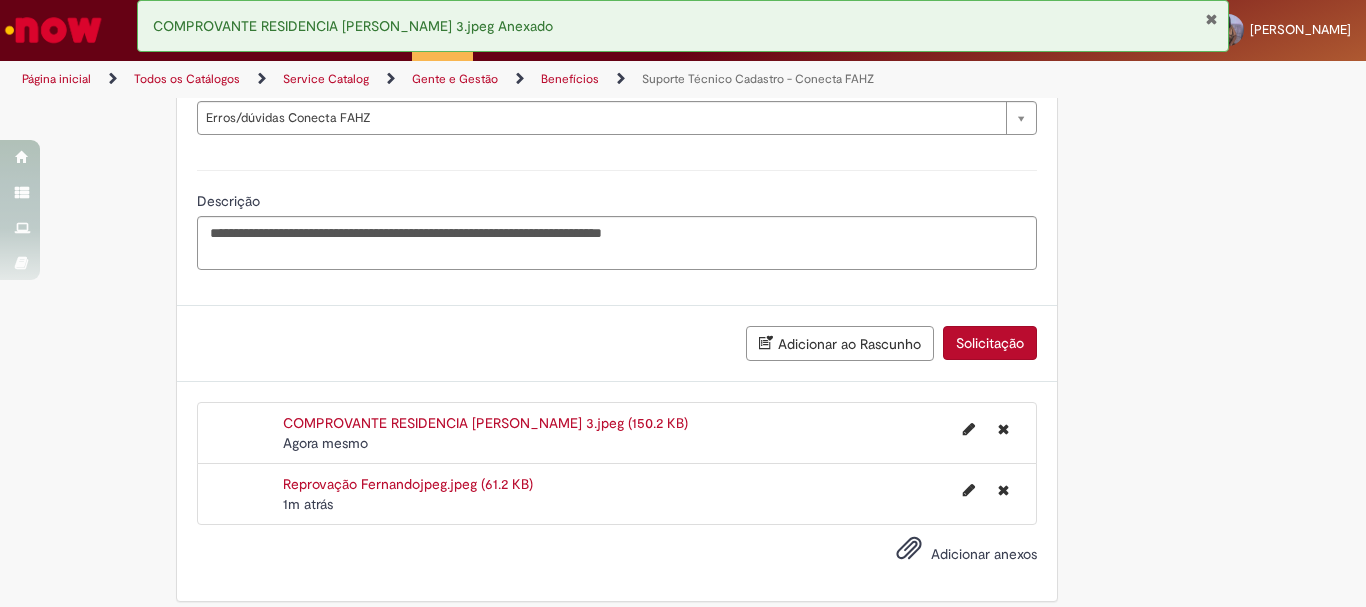scroll, scrollTop: 1013, scrollLeft: 0, axis: vertical 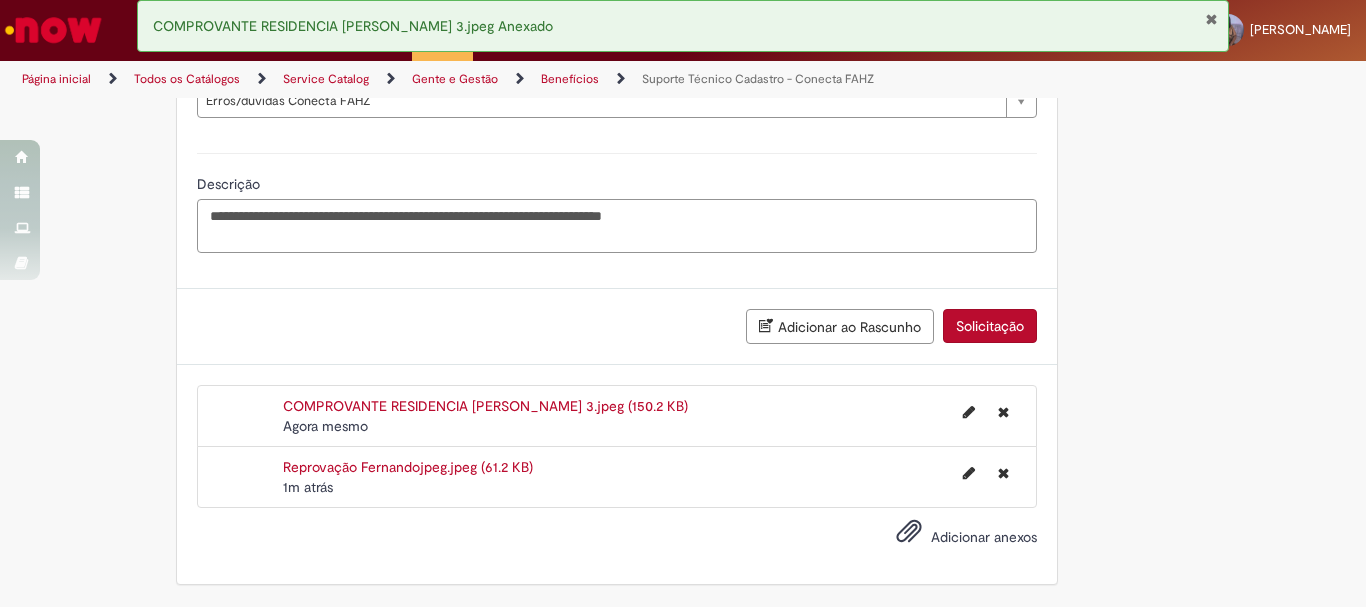 click on "**********" at bounding box center (617, 226) 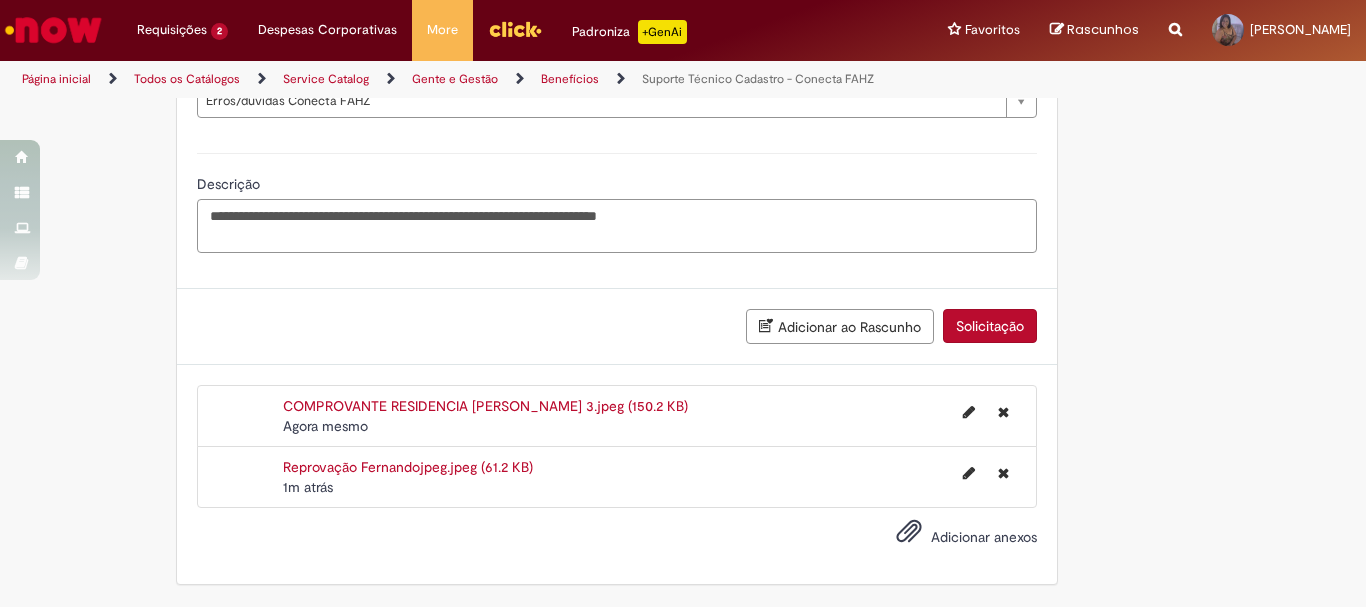 type on "**********" 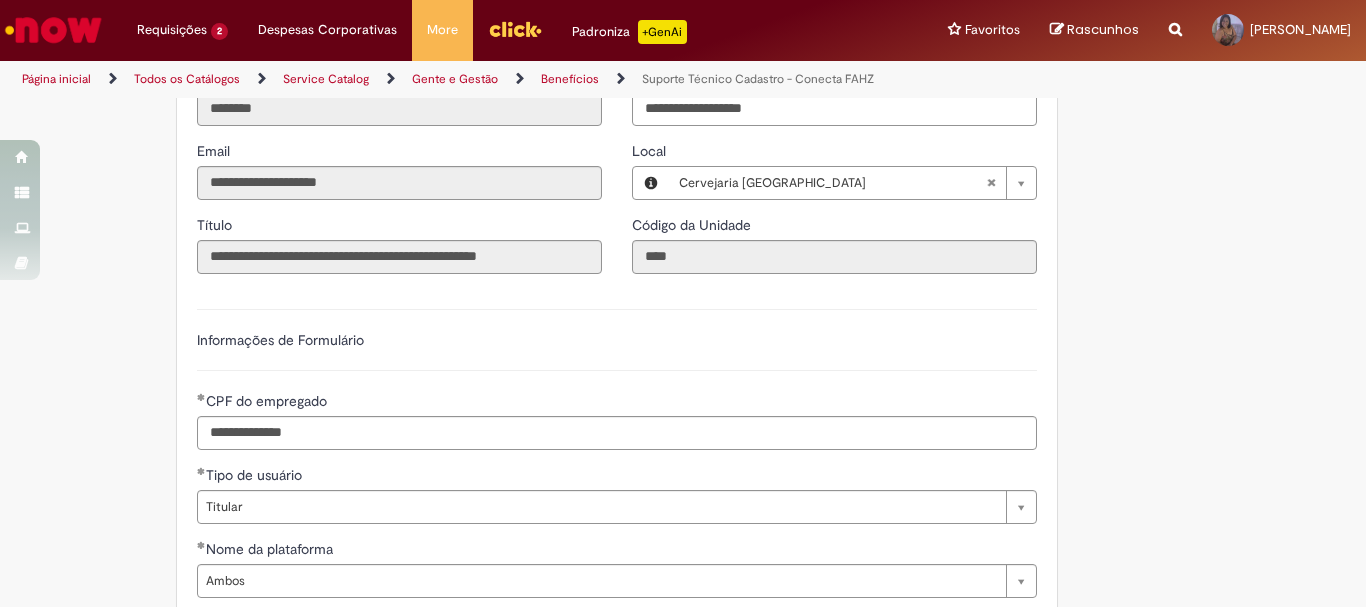 scroll, scrollTop: 800, scrollLeft: 0, axis: vertical 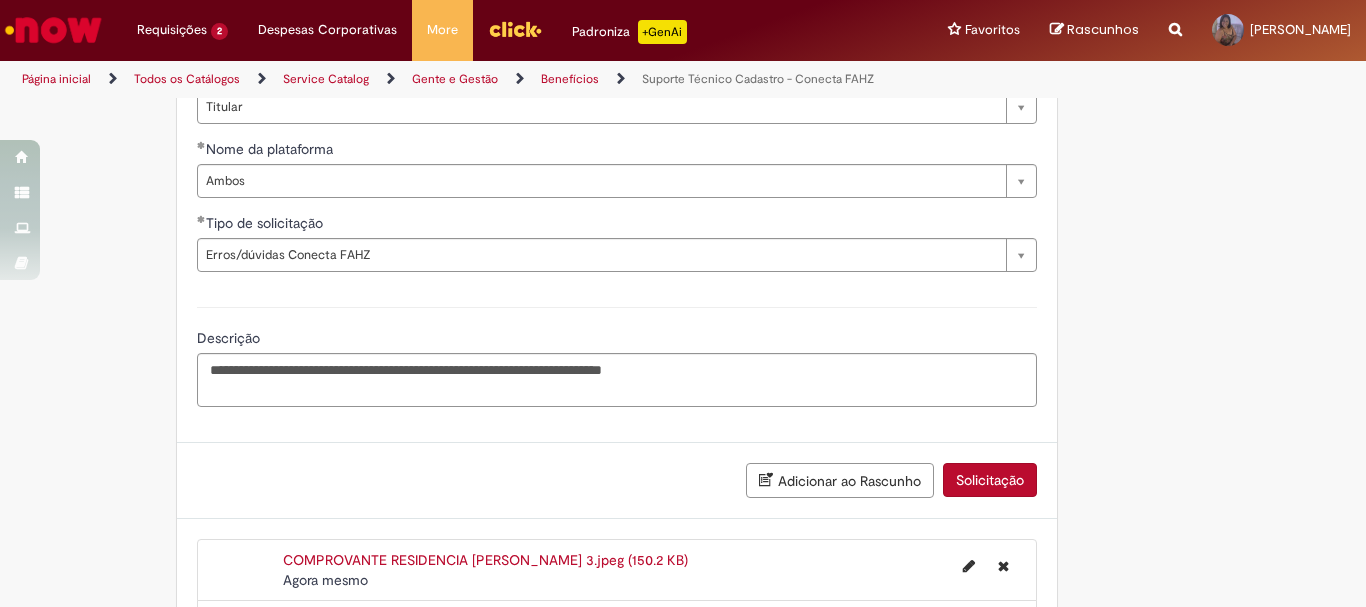 click on "Solicitação" at bounding box center [990, 480] 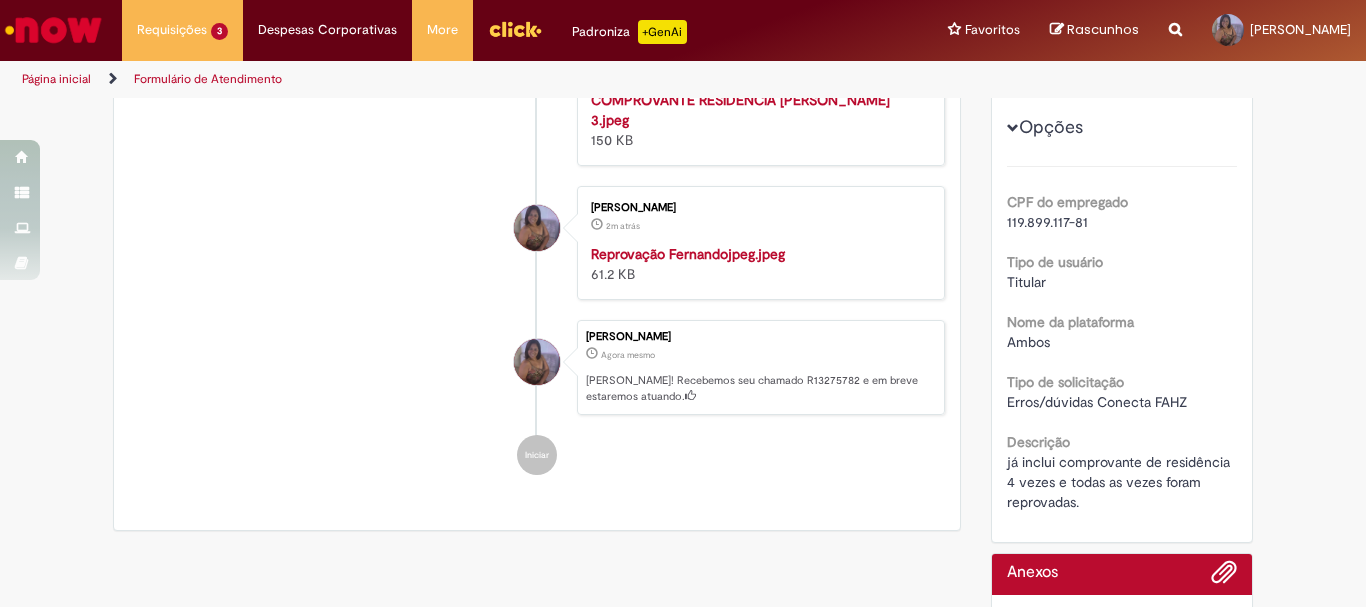 scroll, scrollTop: 200, scrollLeft: 0, axis: vertical 